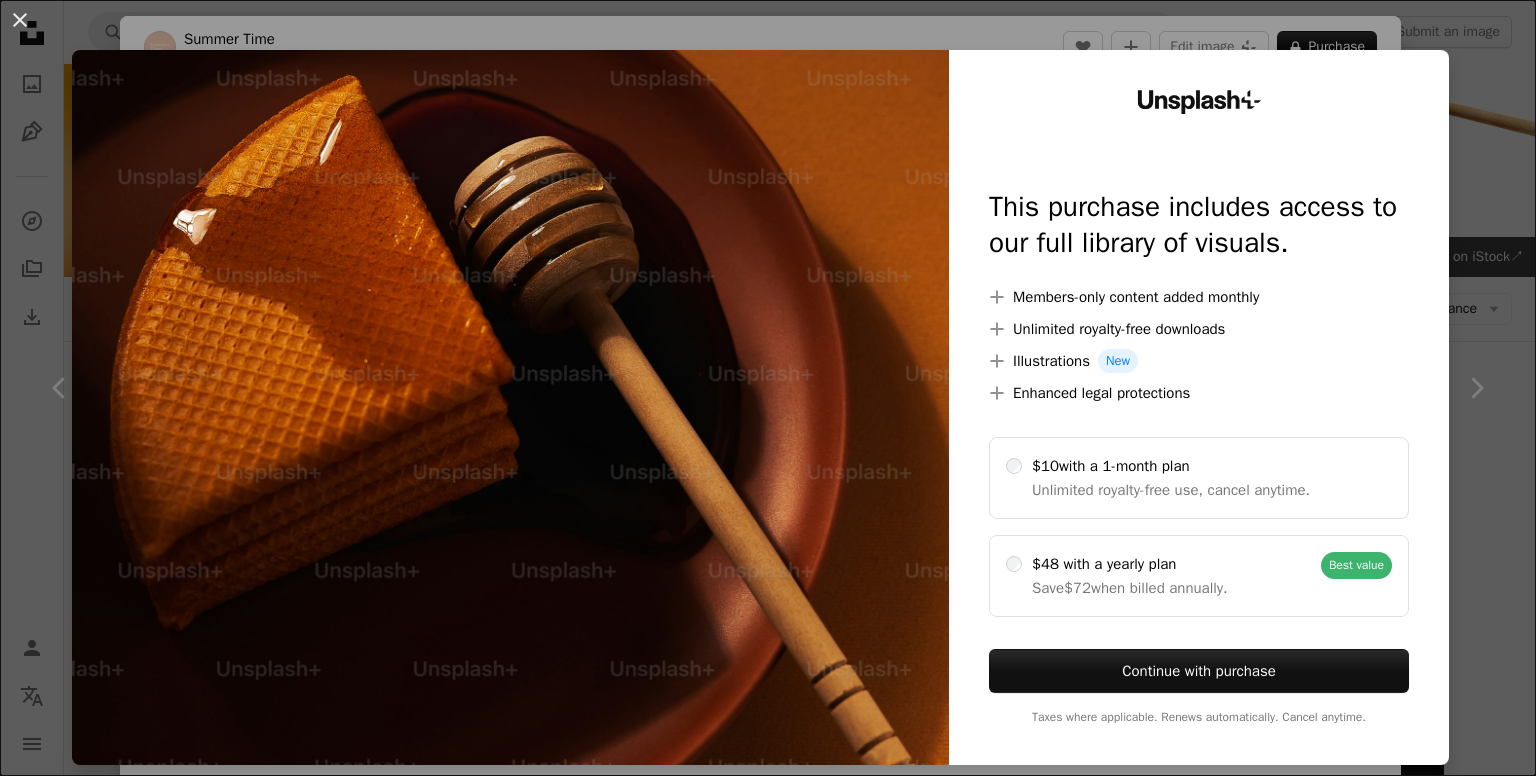 scroll, scrollTop: 9000, scrollLeft: 0, axis: vertical 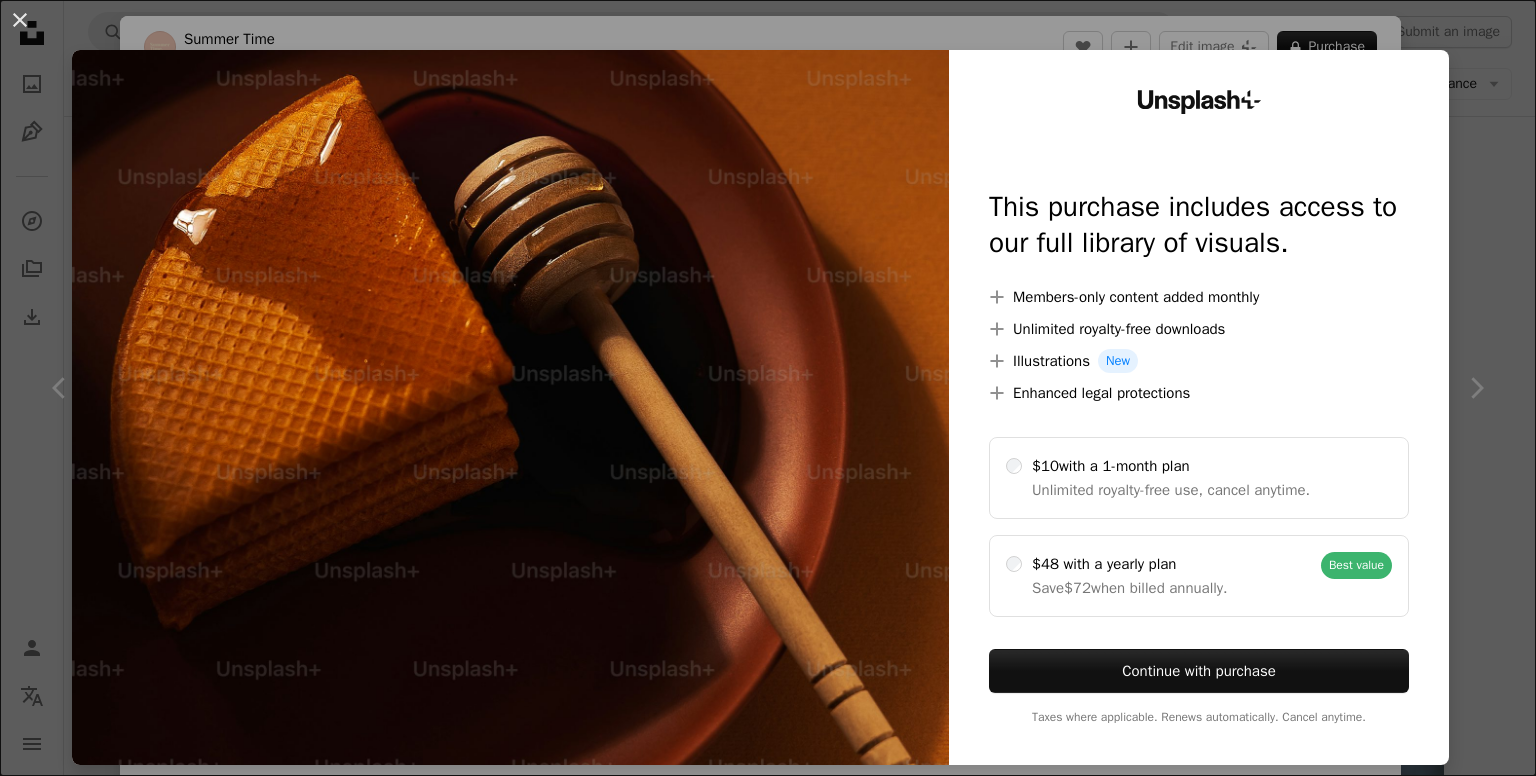 drag, startPoint x: 1476, startPoint y: 192, endPoint x: 911, endPoint y: 162, distance: 565.7959 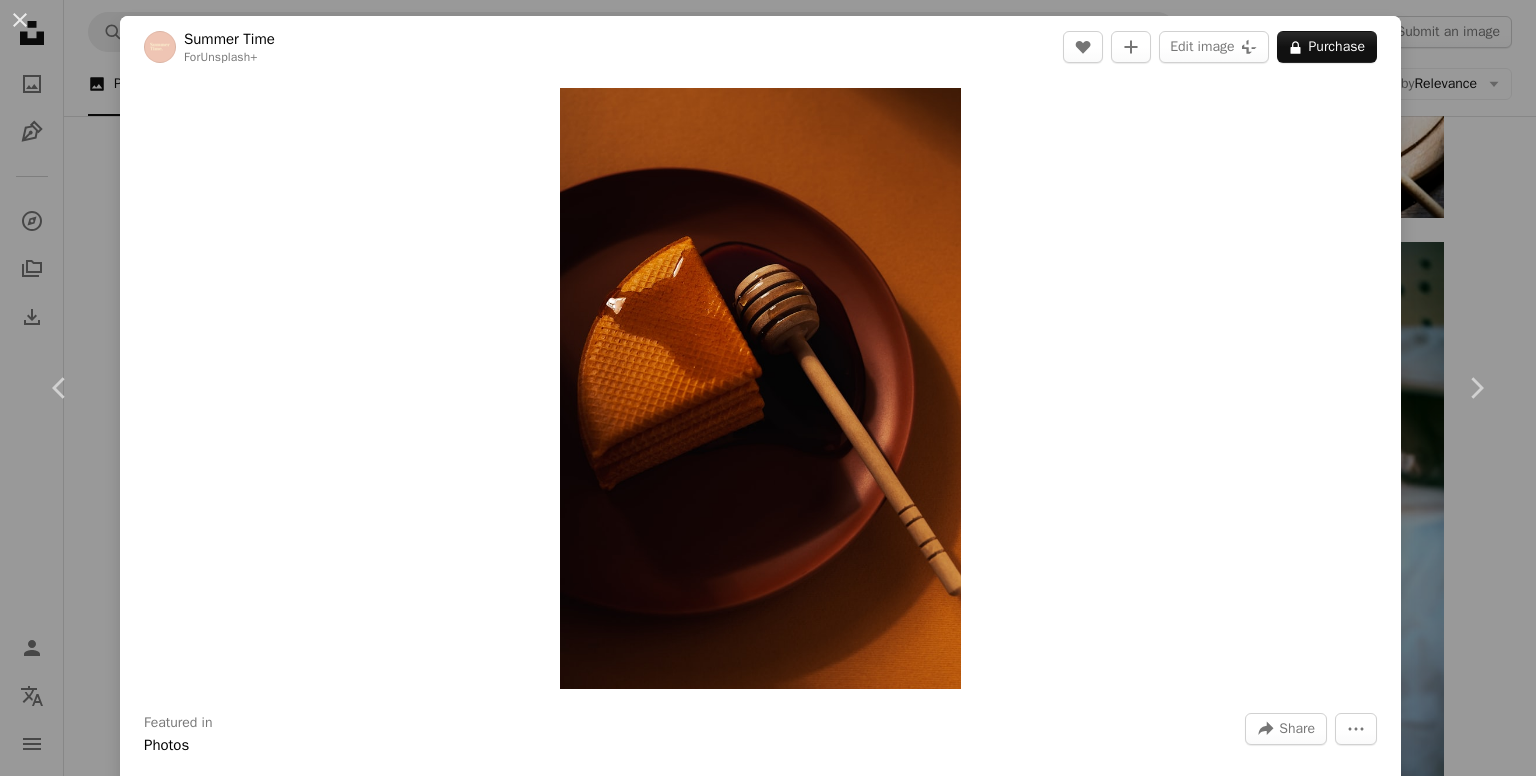 click on "An X shape" at bounding box center (20, 20) 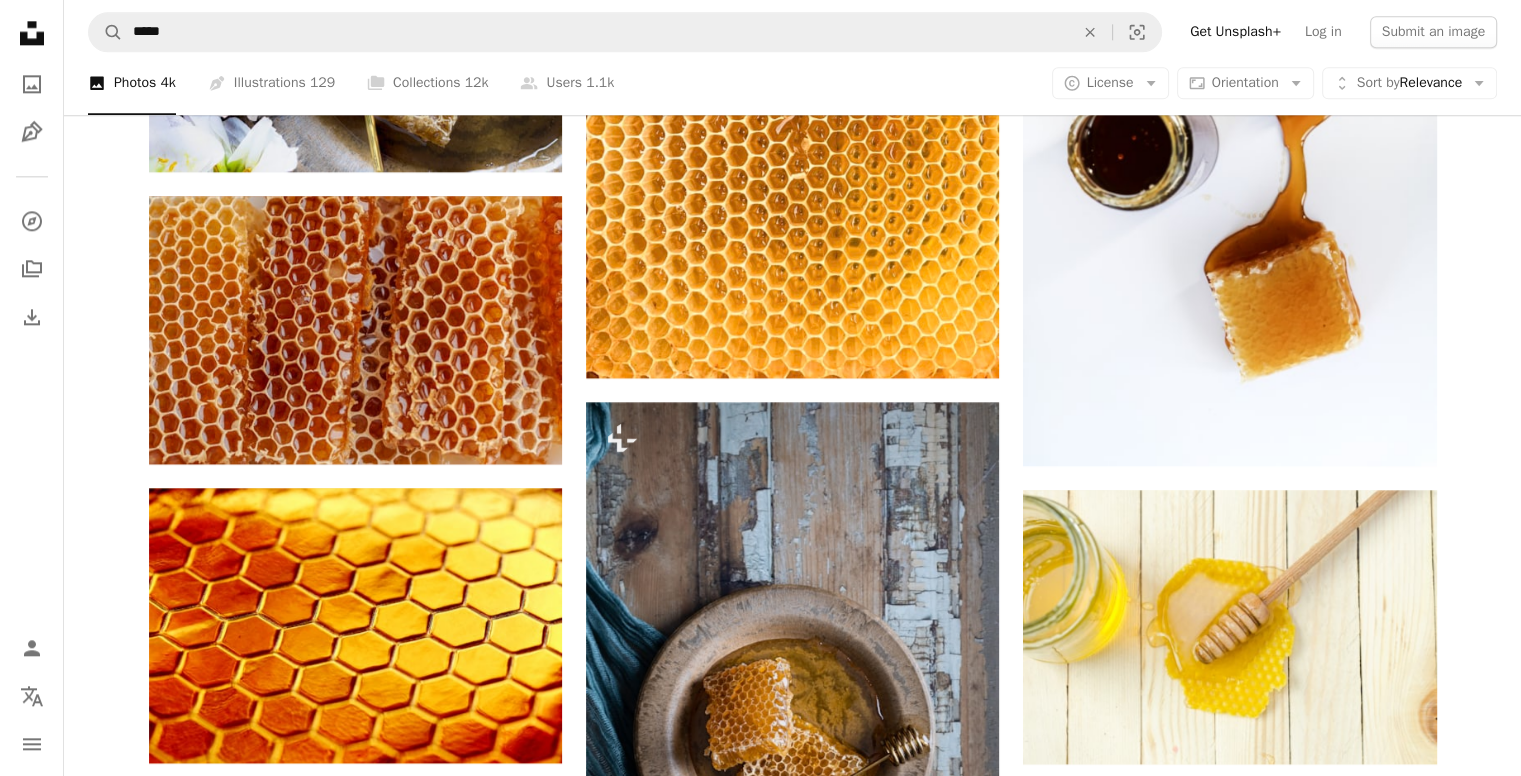 scroll, scrollTop: 2500, scrollLeft: 0, axis: vertical 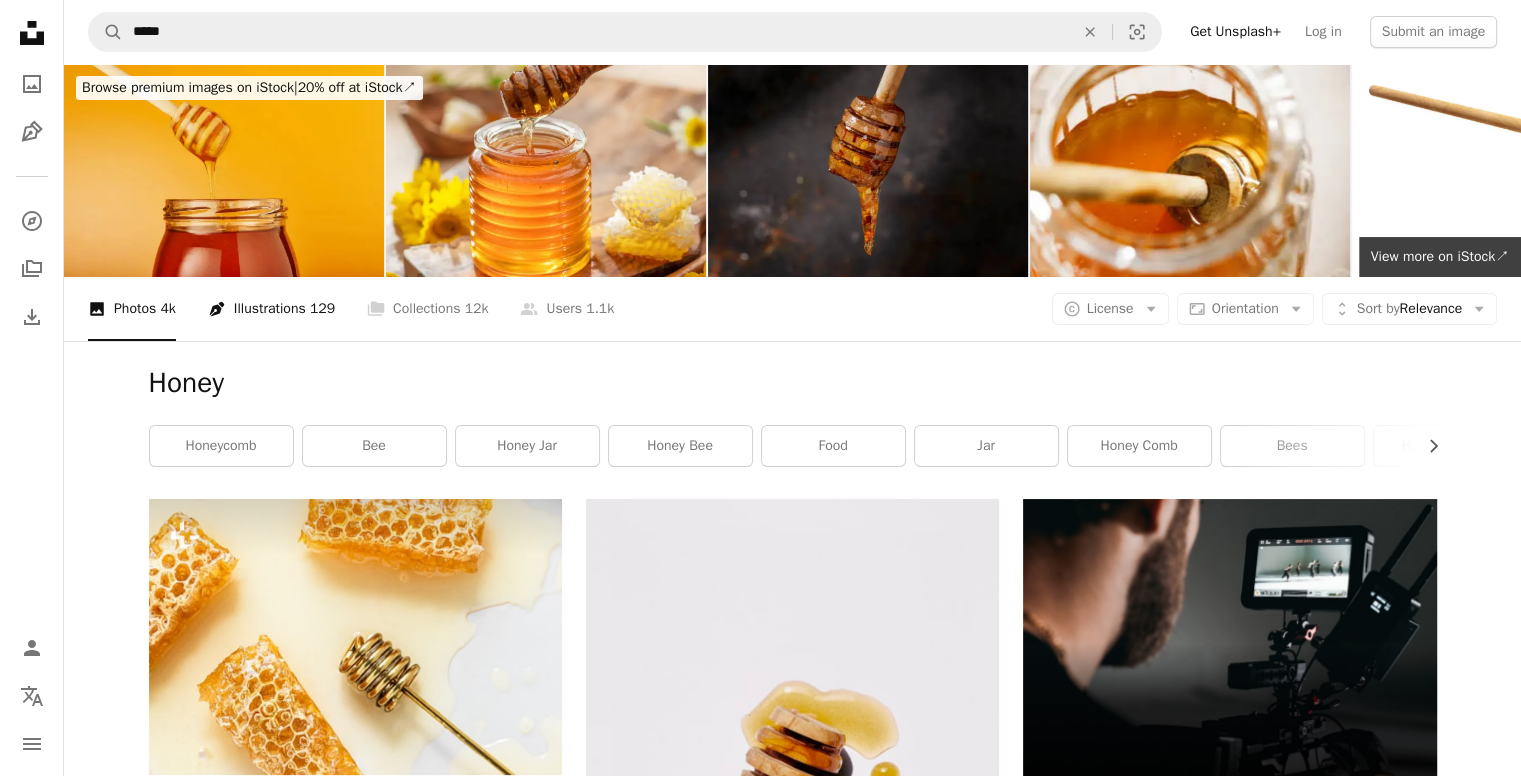 click on "Pen Tool Illustrations   129" at bounding box center [271, 309] 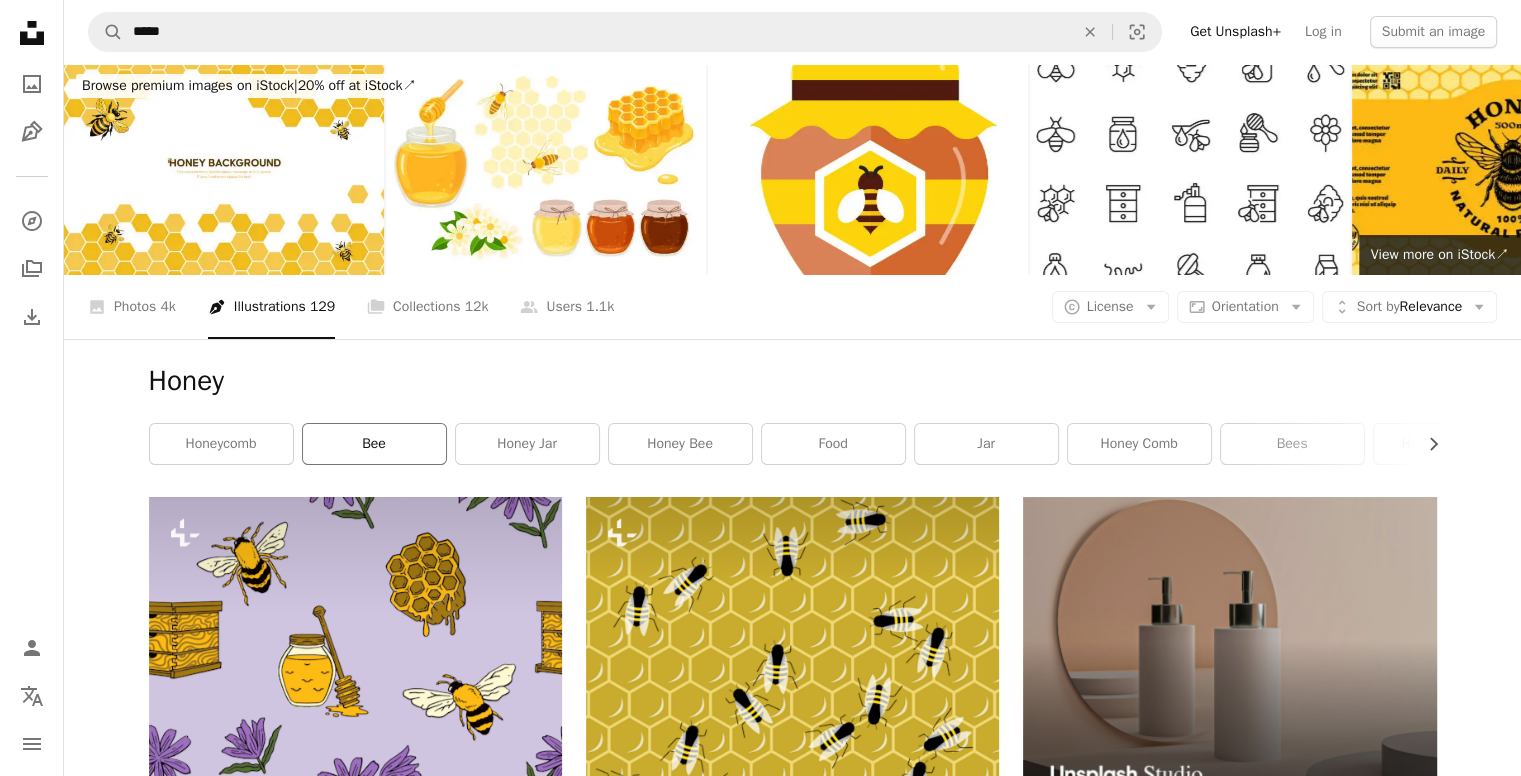 scroll, scrollTop: 0, scrollLeft: 0, axis: both 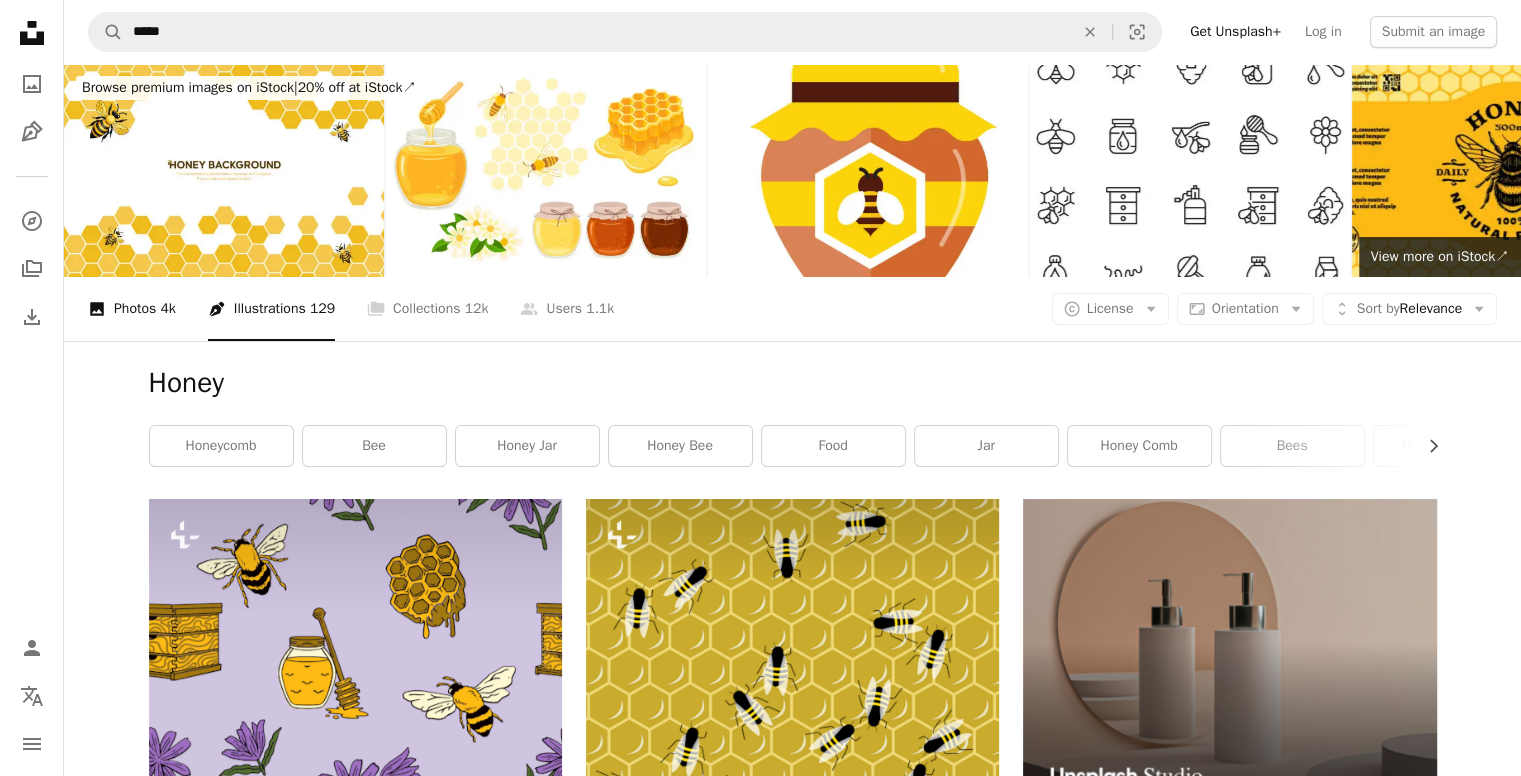 click on "A photo Photos   4k" at bounding box center [132, 309] 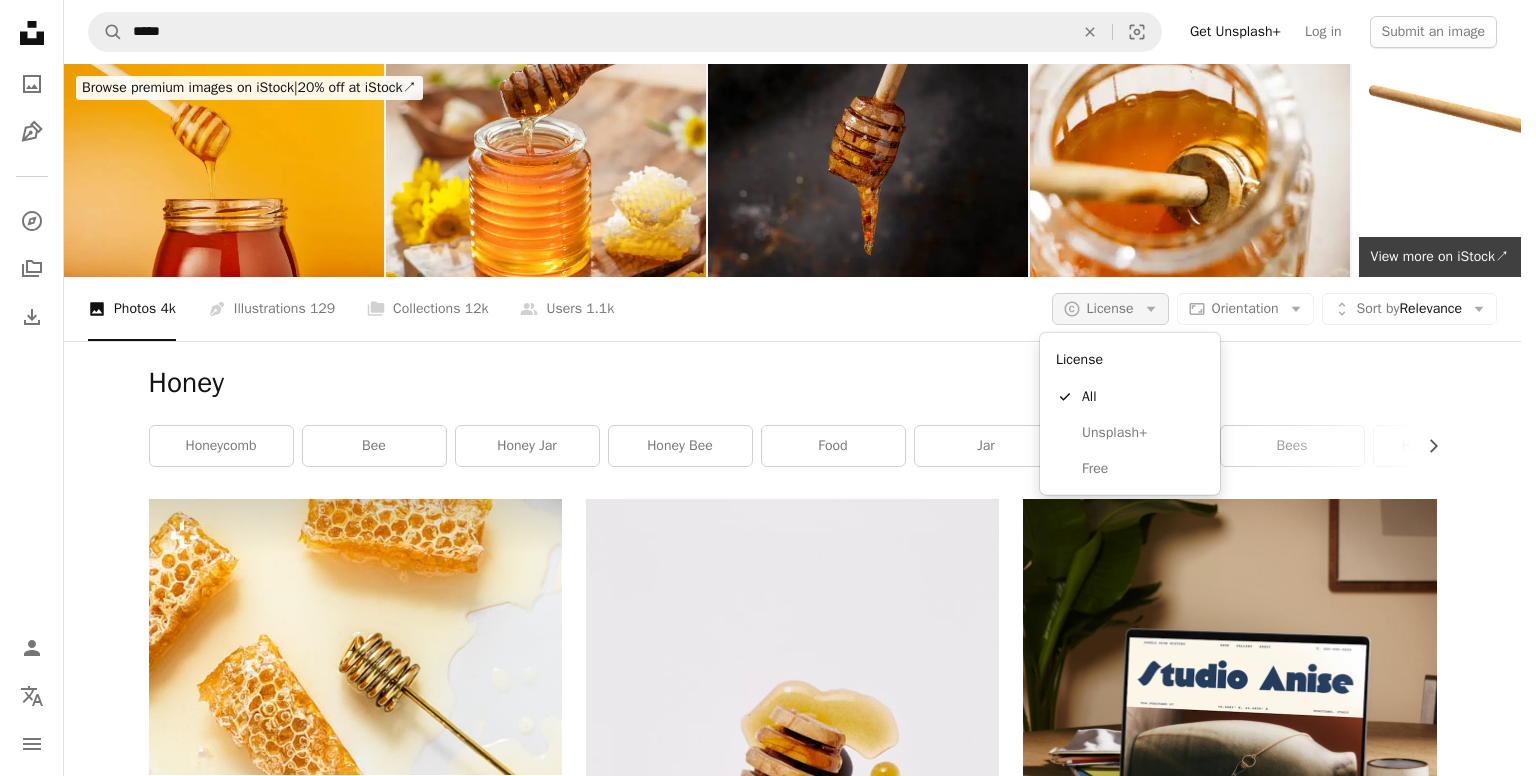 click on "A copyright icon © License Arrow down" at bounding box center [1110, 309] 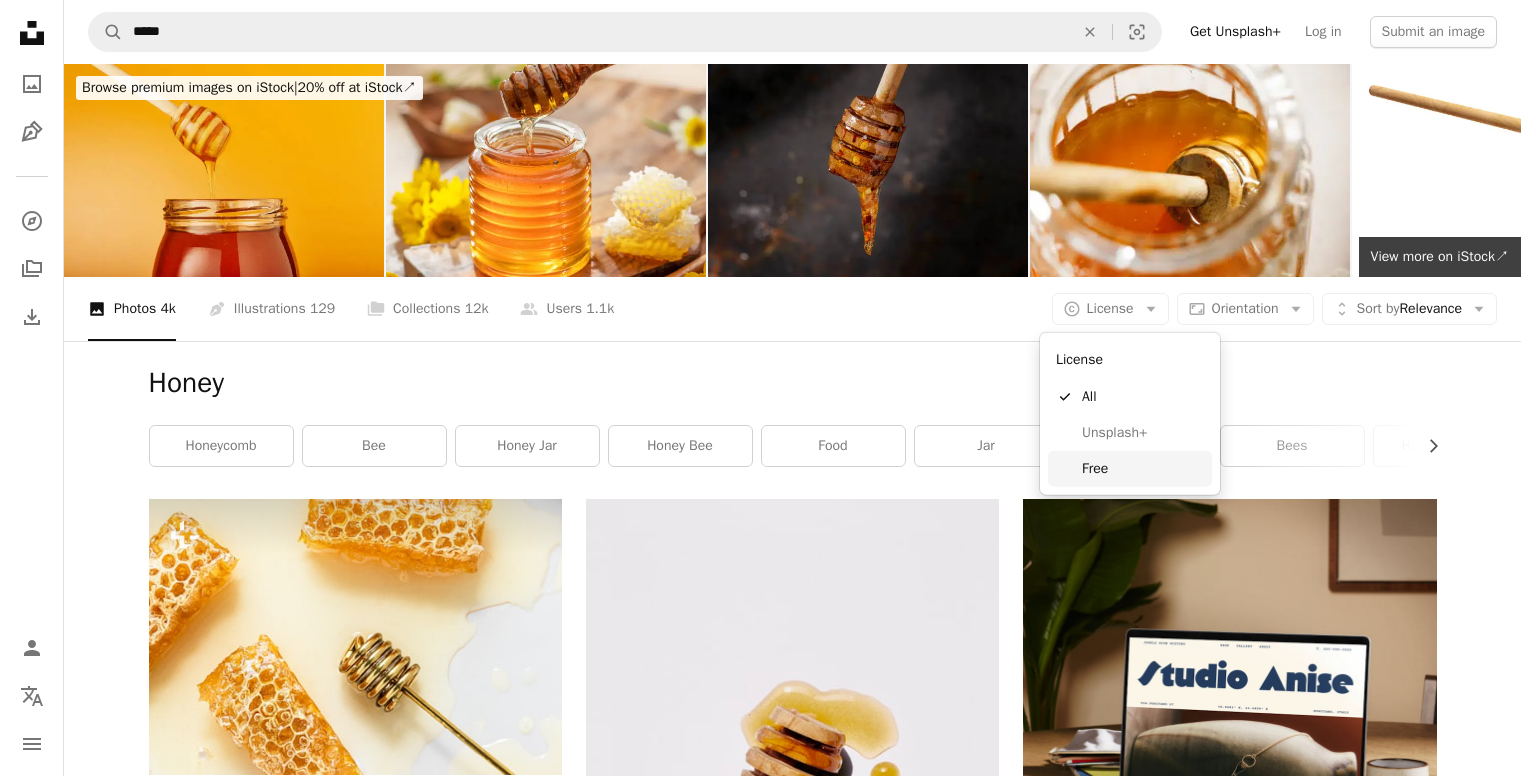 click on "Free" at bounding box center (1143, 469) 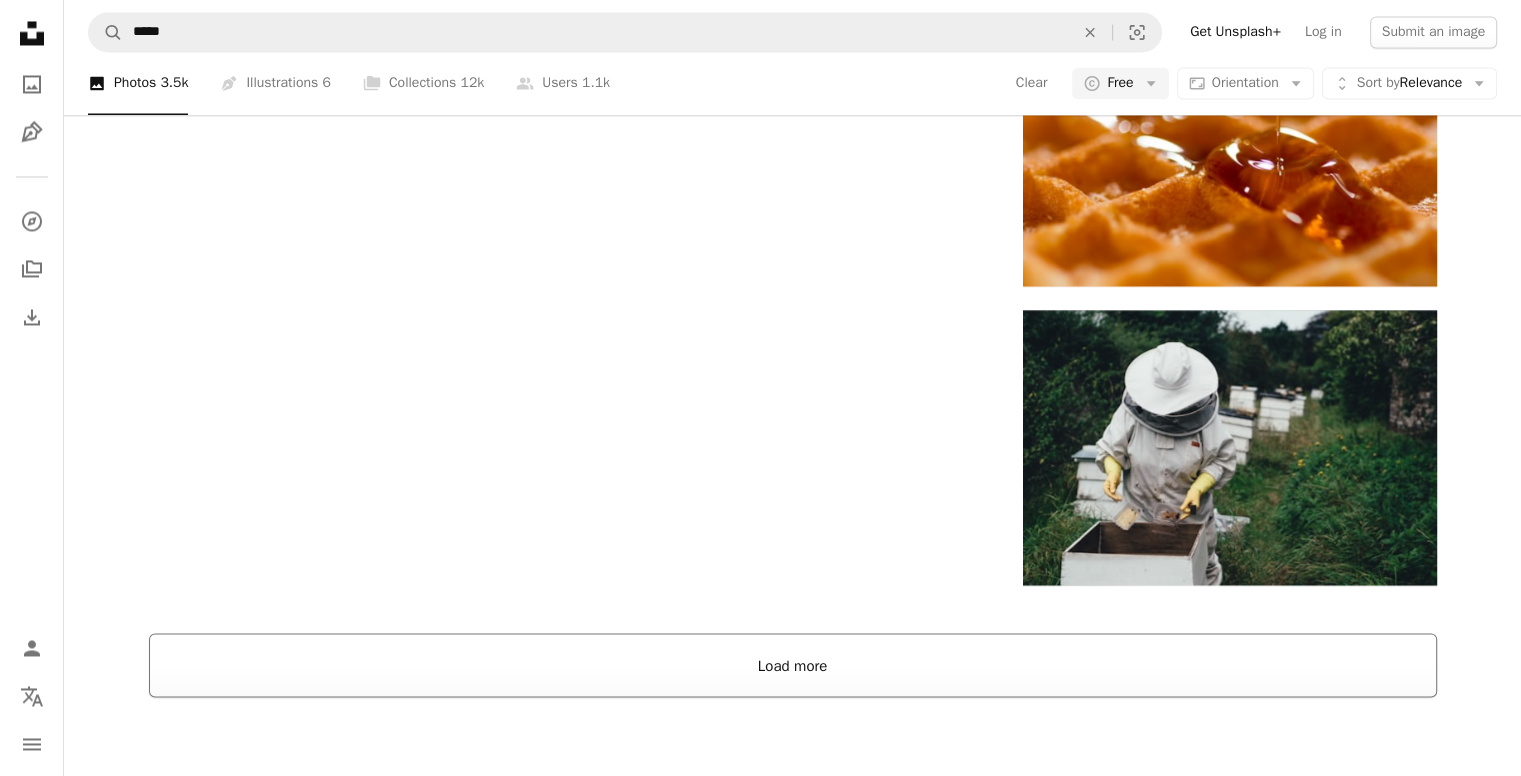 scroll, scrollTop: 3666, scrollLeft: 0, axis: vertical 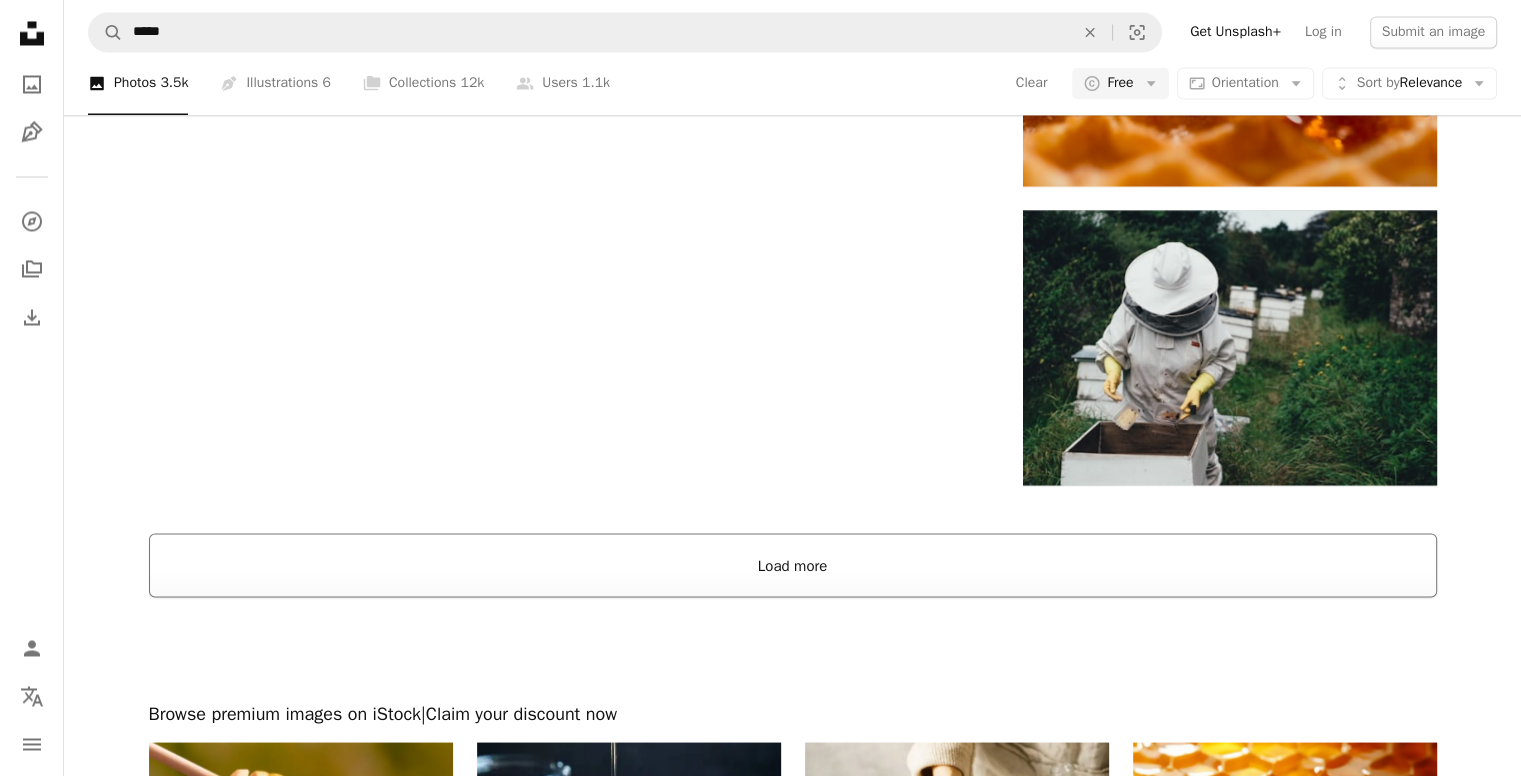 click on "Load more" at bounding box center (793, 565) 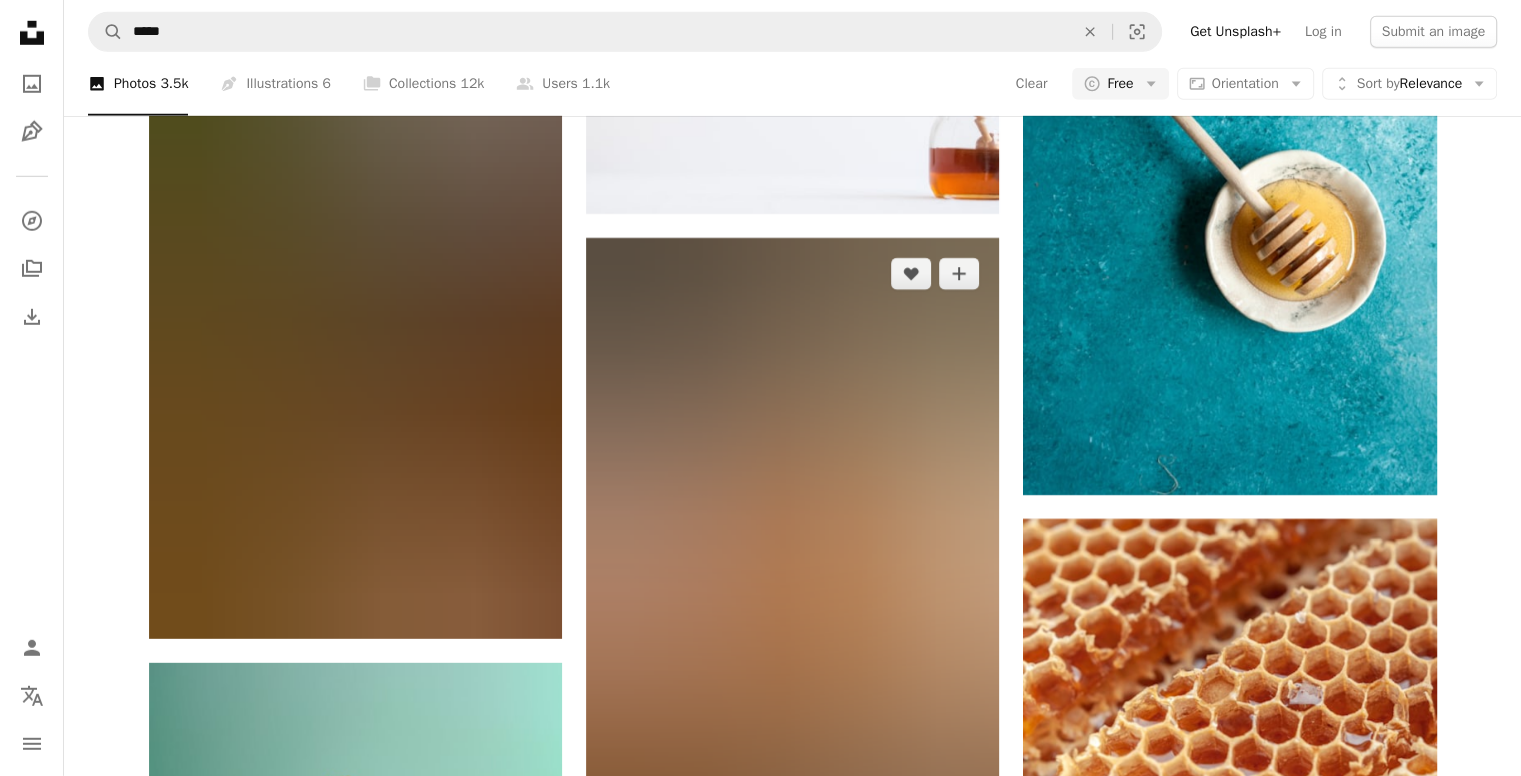 scroll, scrollTop: 6166, scrollLeft: 0, axis: vertical 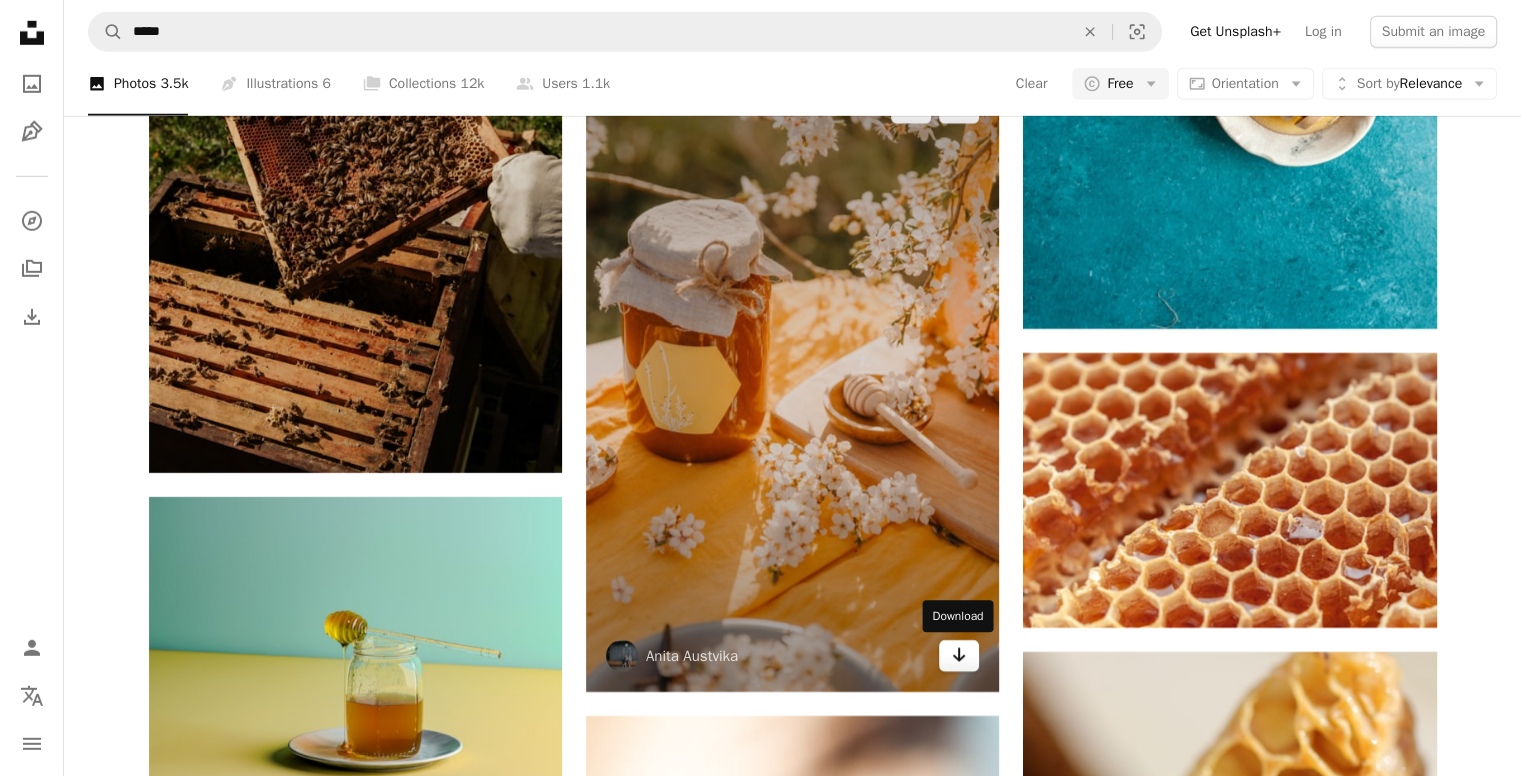 click 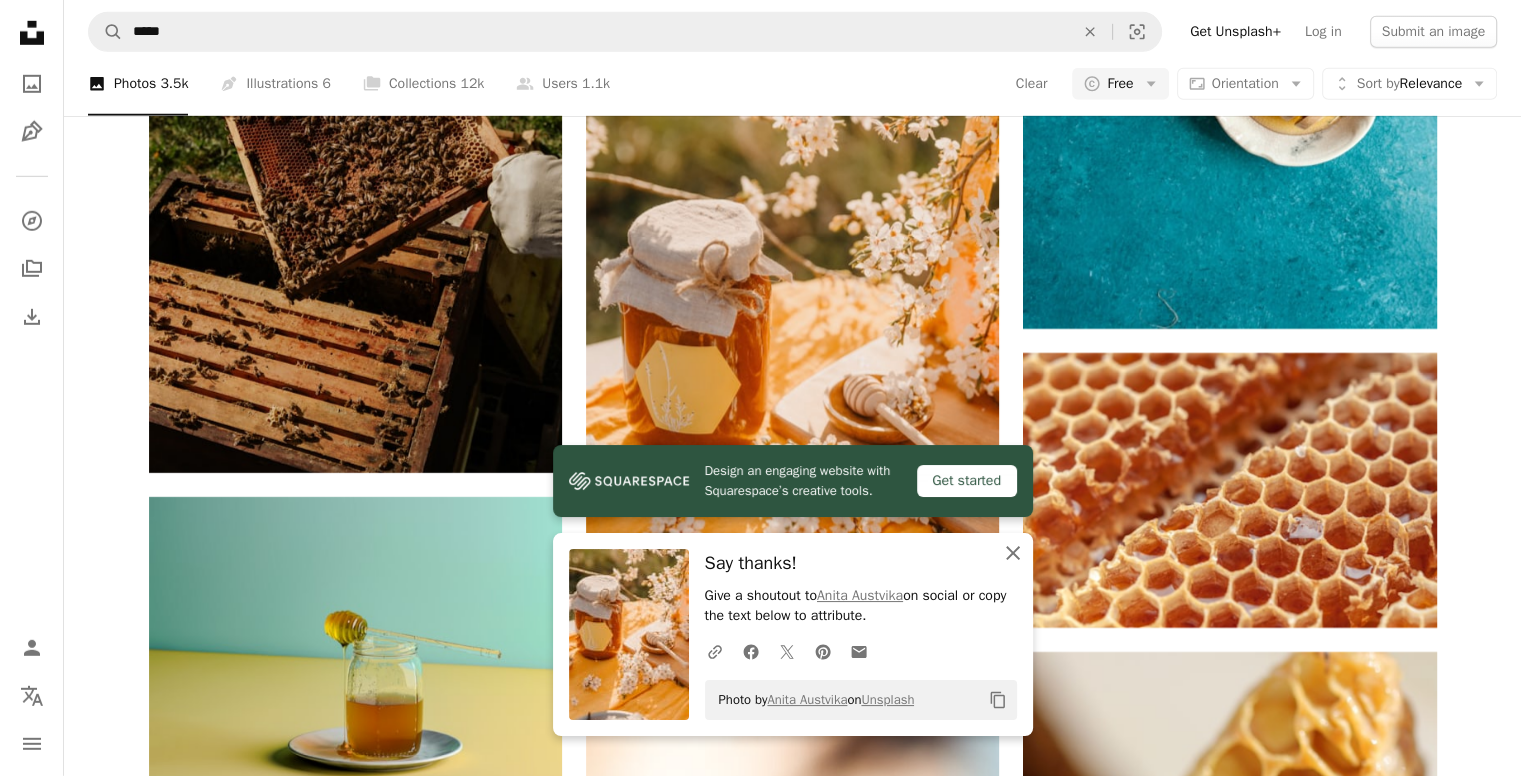 click on "An X shape" 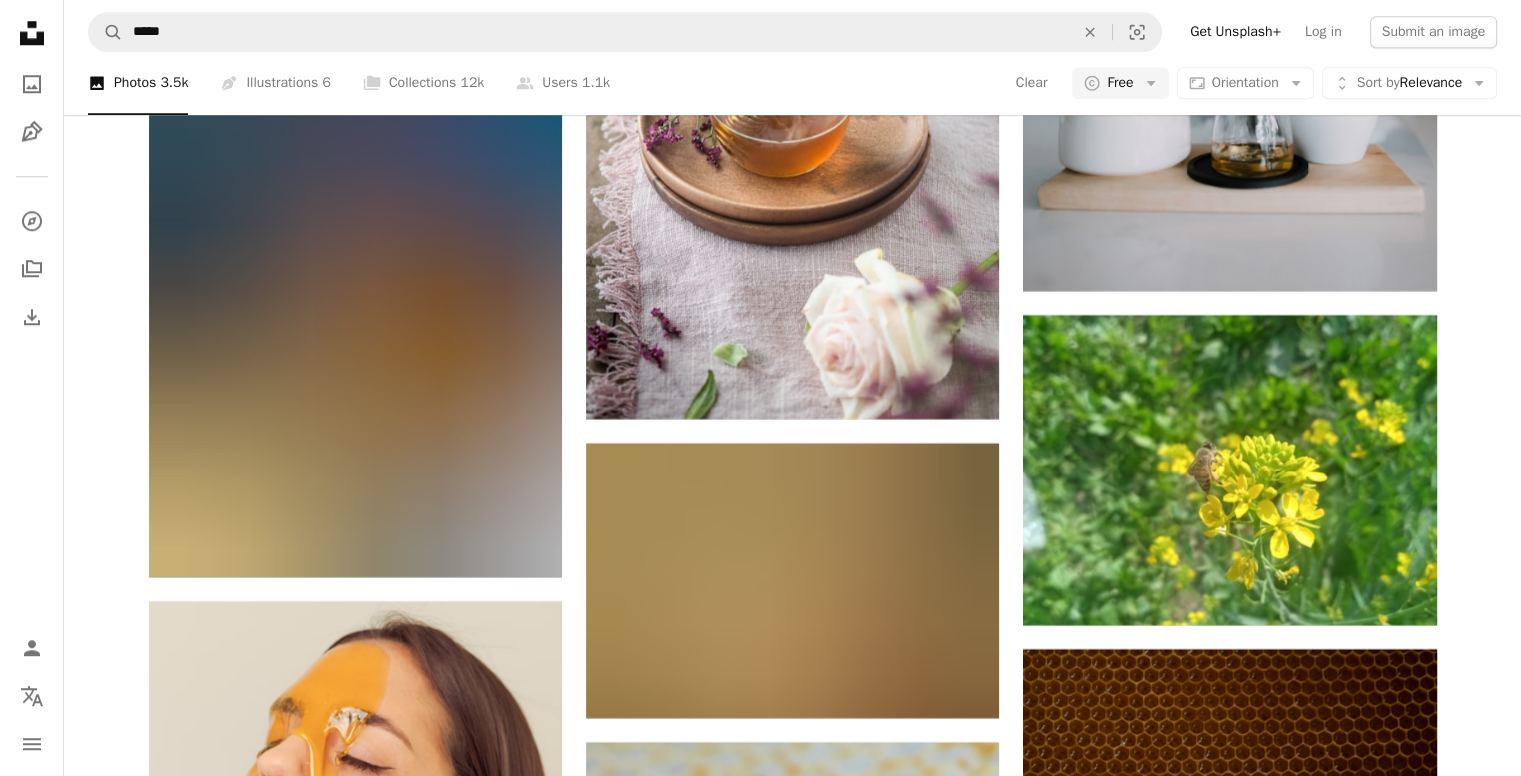 scroll, scrollTop: 16833, scrollLeft: 0, axis: vertical 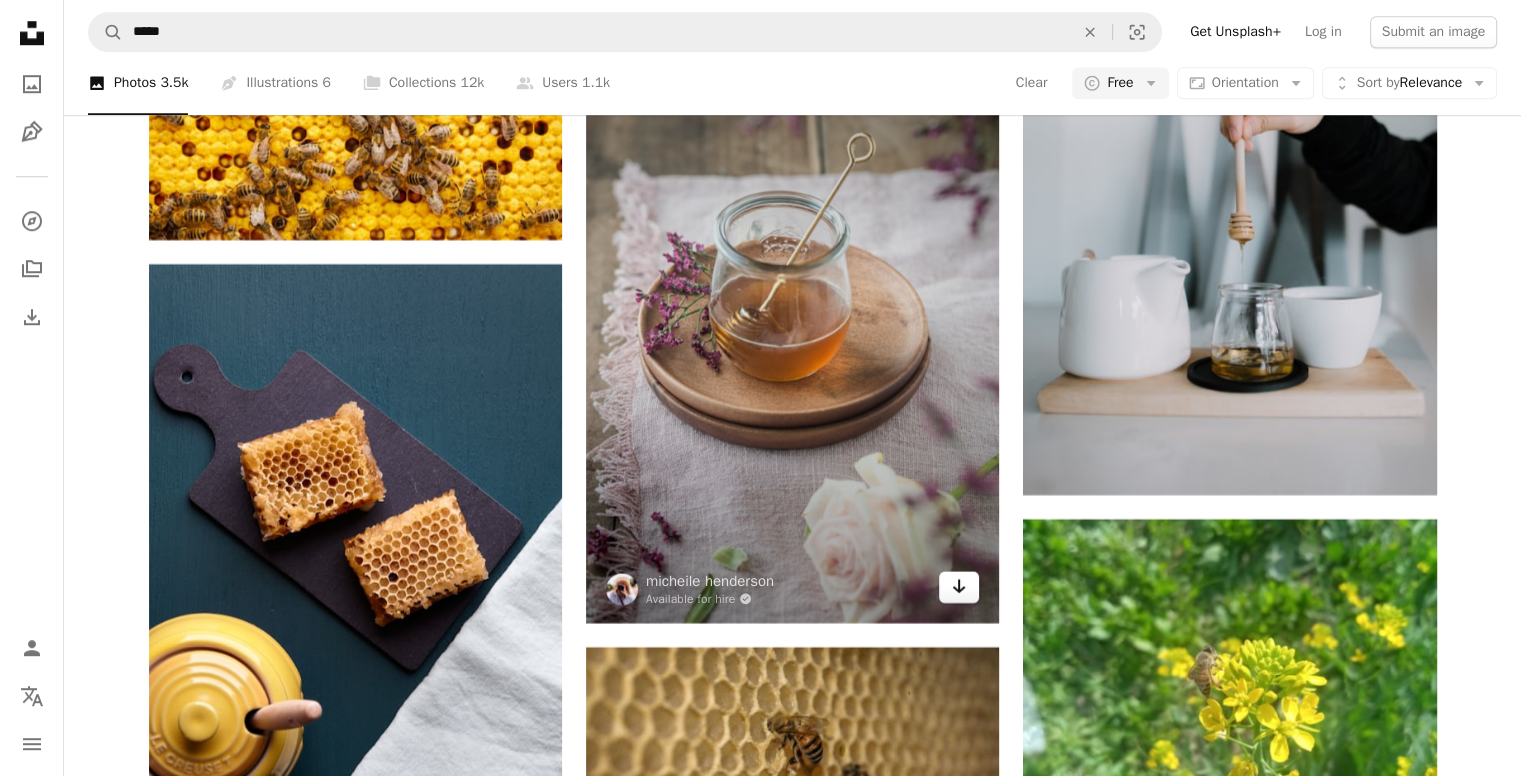 click on "Arrow pointing down" at bounding box center (959, 587) 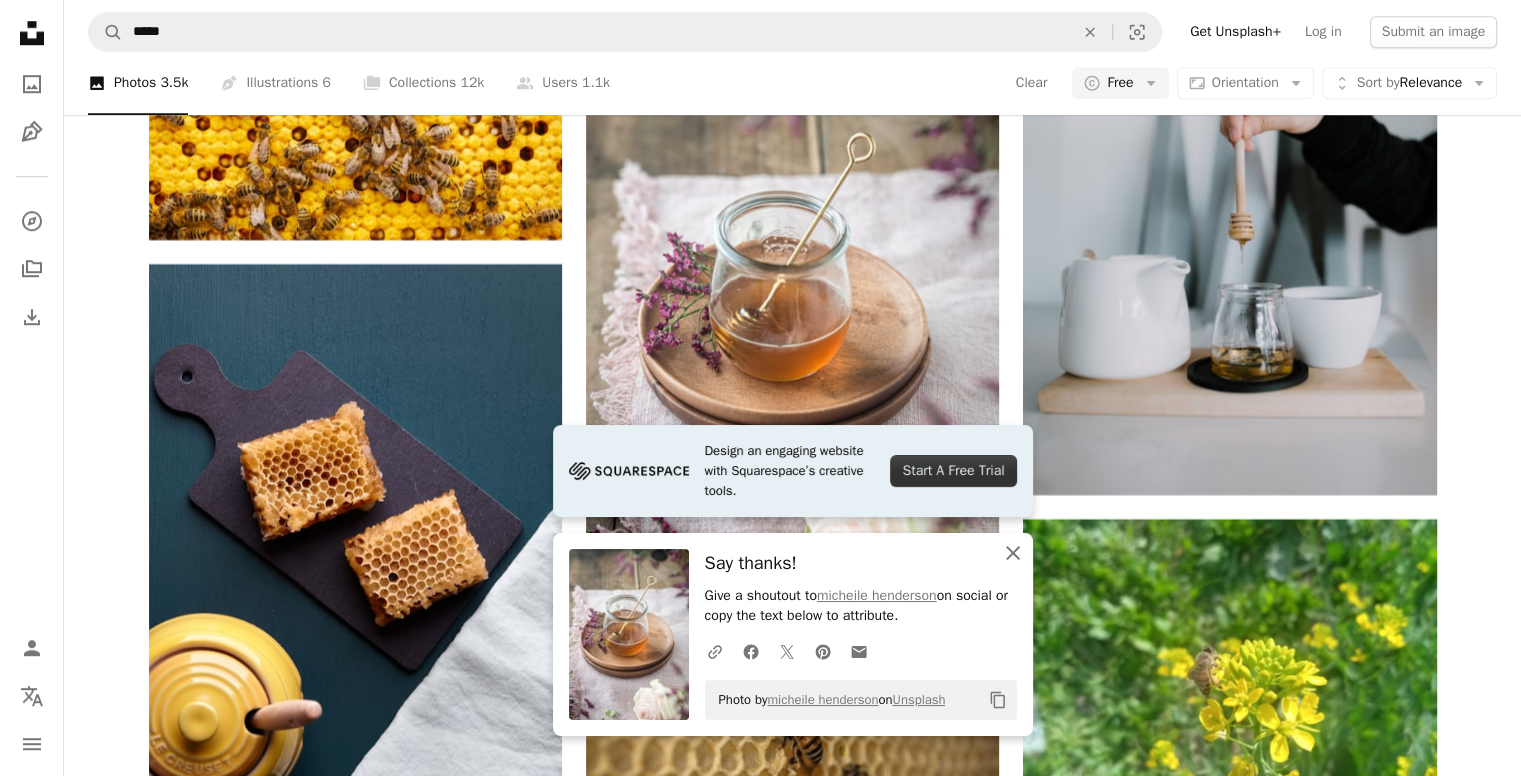 click 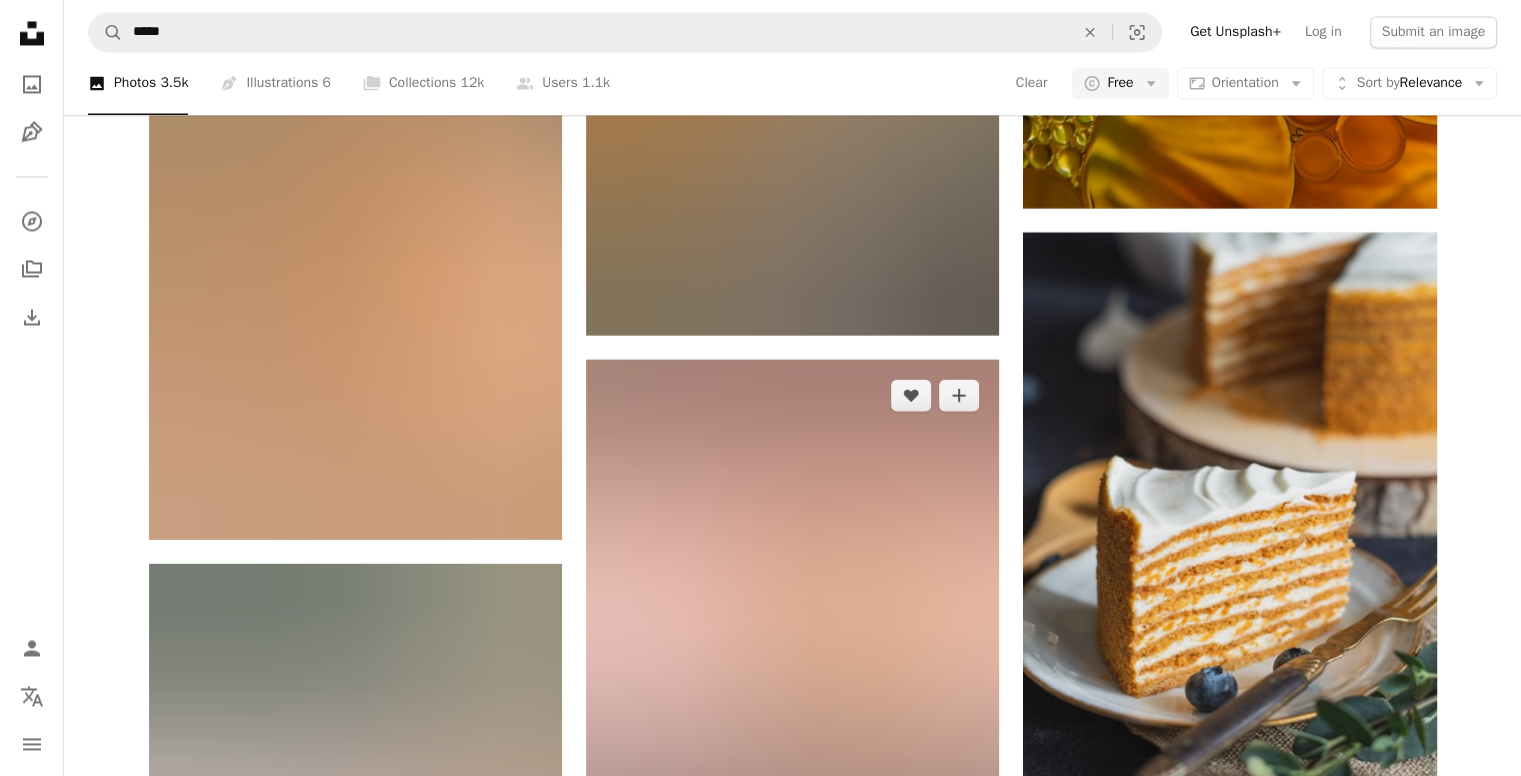 scroll, scrollTop: 18666, scrollLeft: 0, axis: vertical 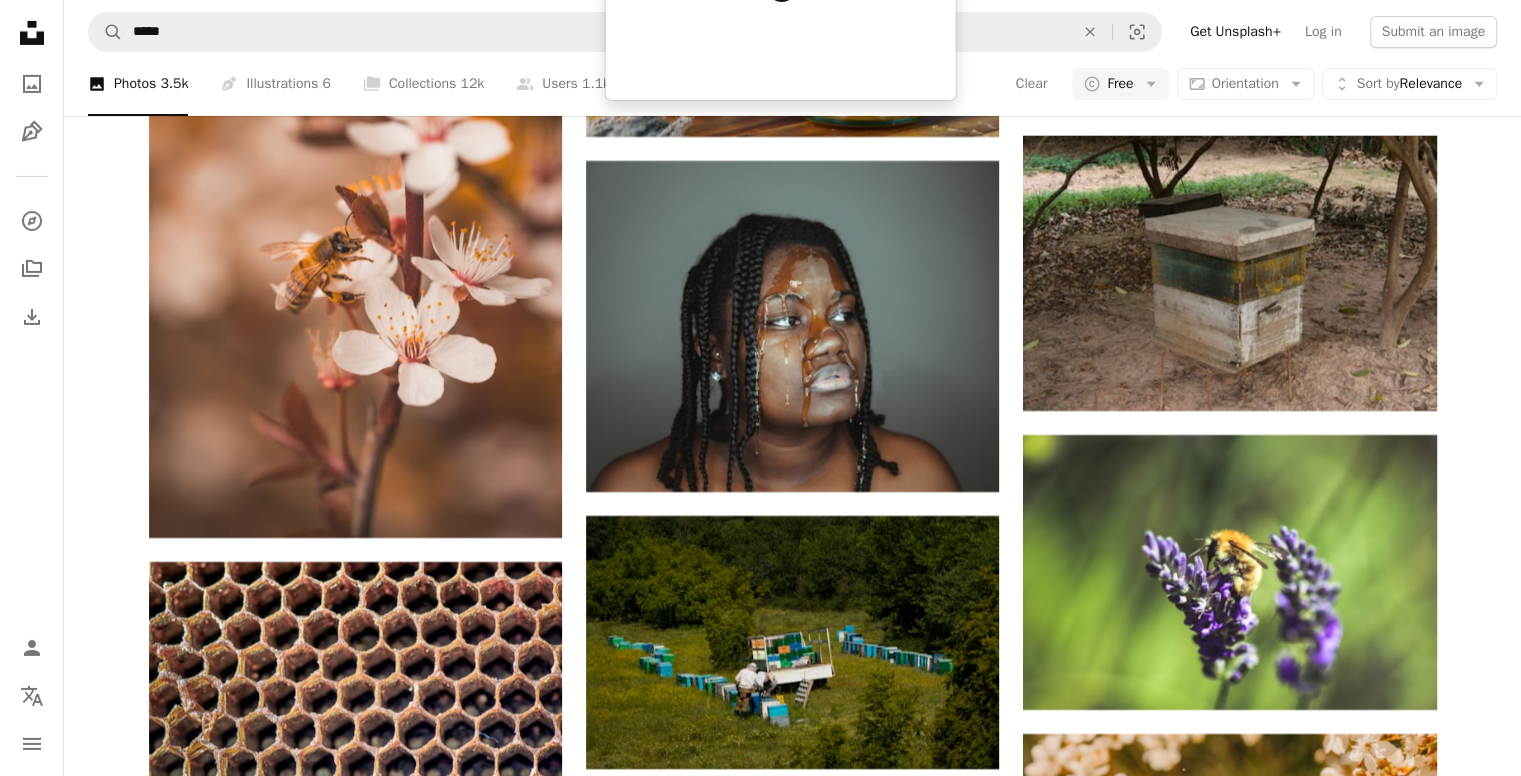 drag, startPoint x: 651, startPoint y: 506, endPoint x: 1484, endPoint y: 433, distance: 836.19257 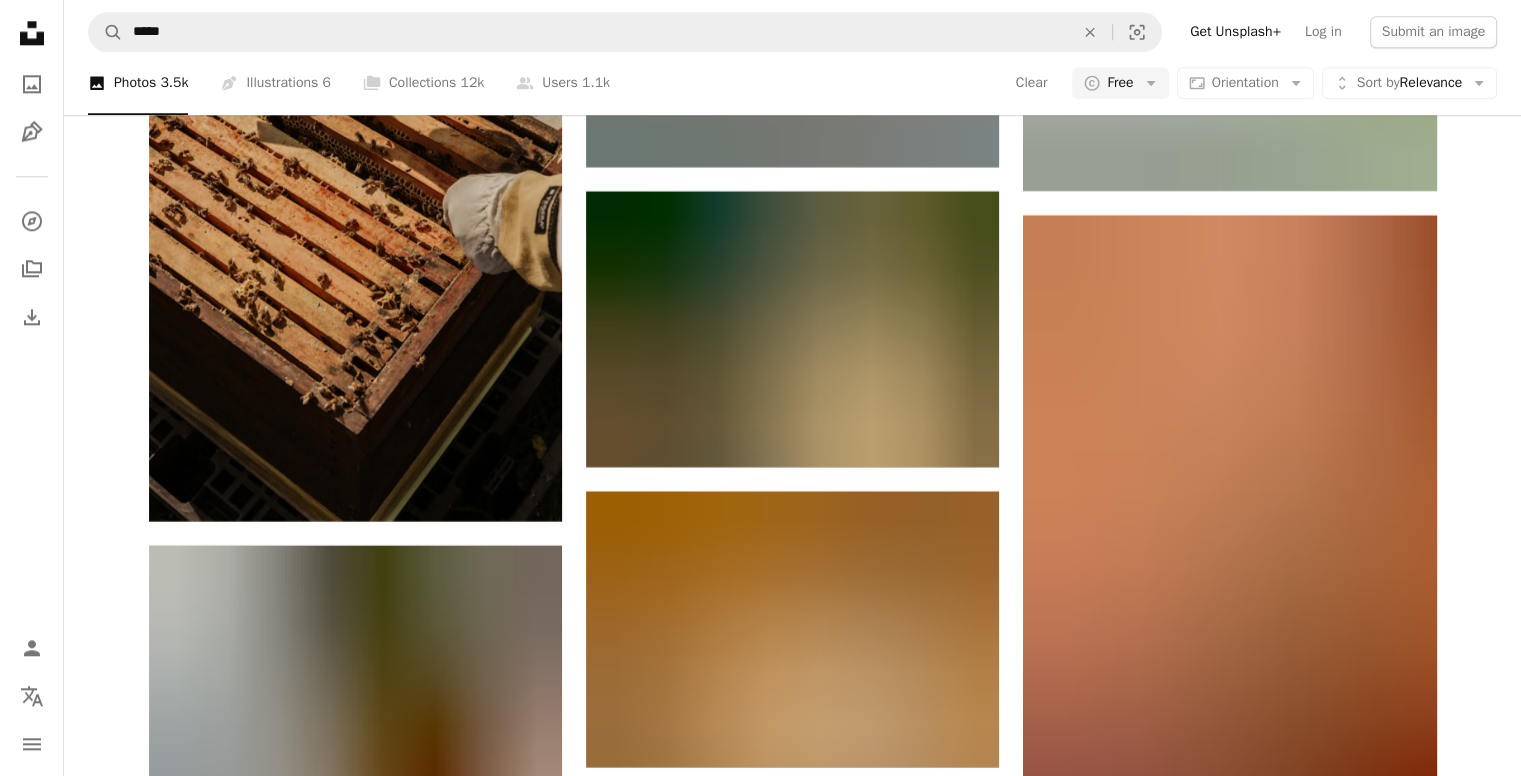 scroll, scrollTop: 34333, scrollLeft: 0, axis: vertical 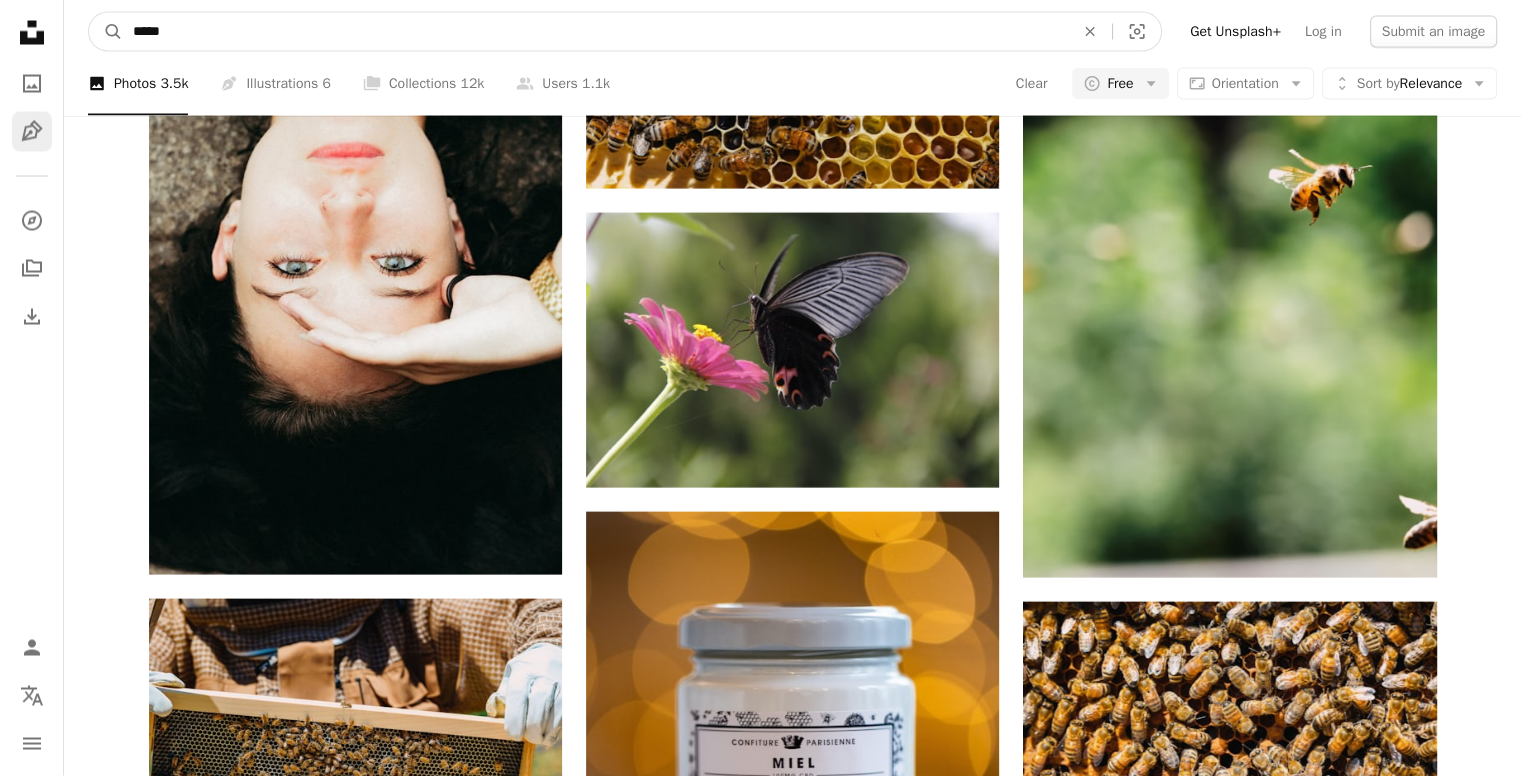 drag, startPoint x: 182, startPoint y: 46, endPoint x: 15, endPoint y: 135, distance: 189.2353 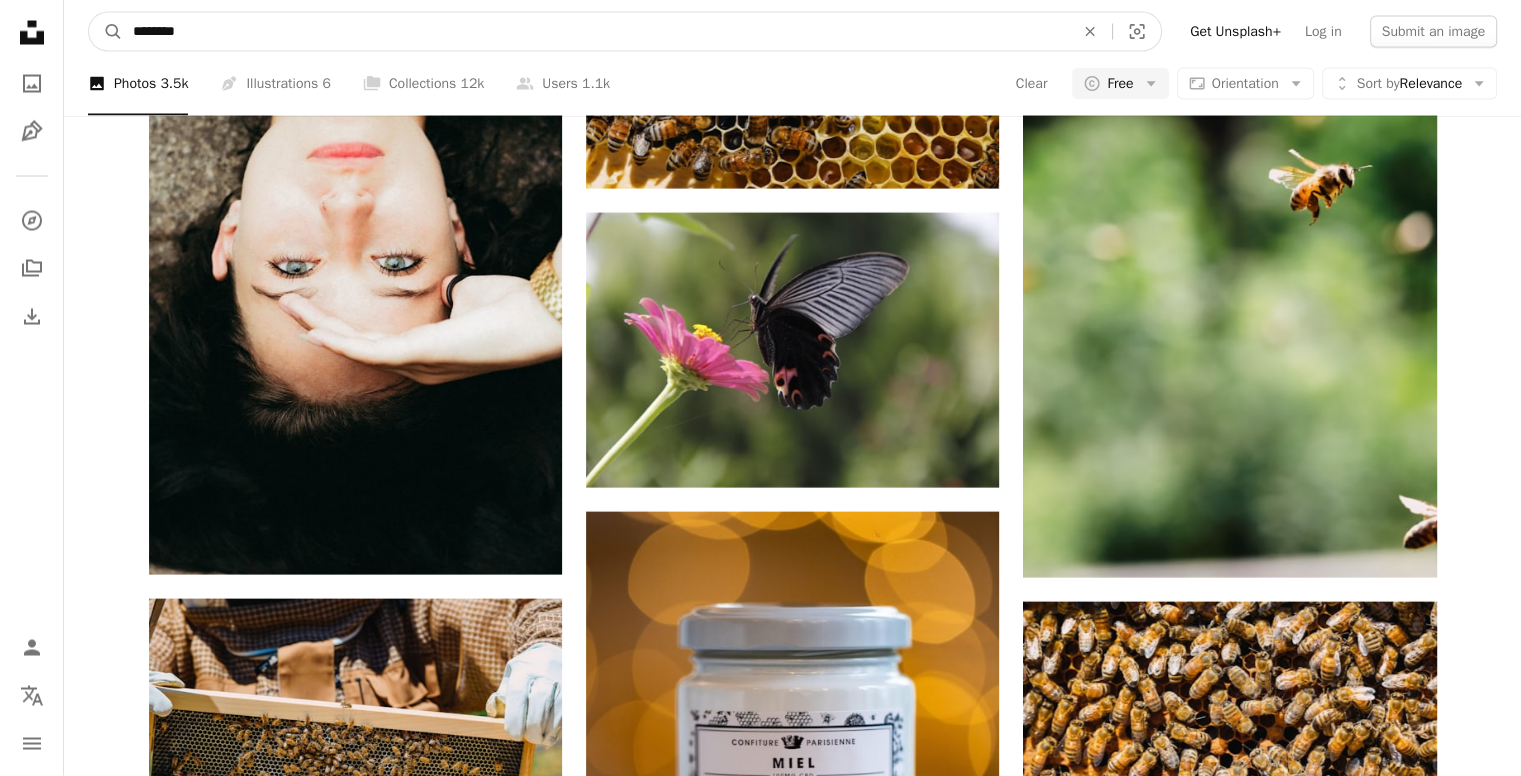 type on "********" 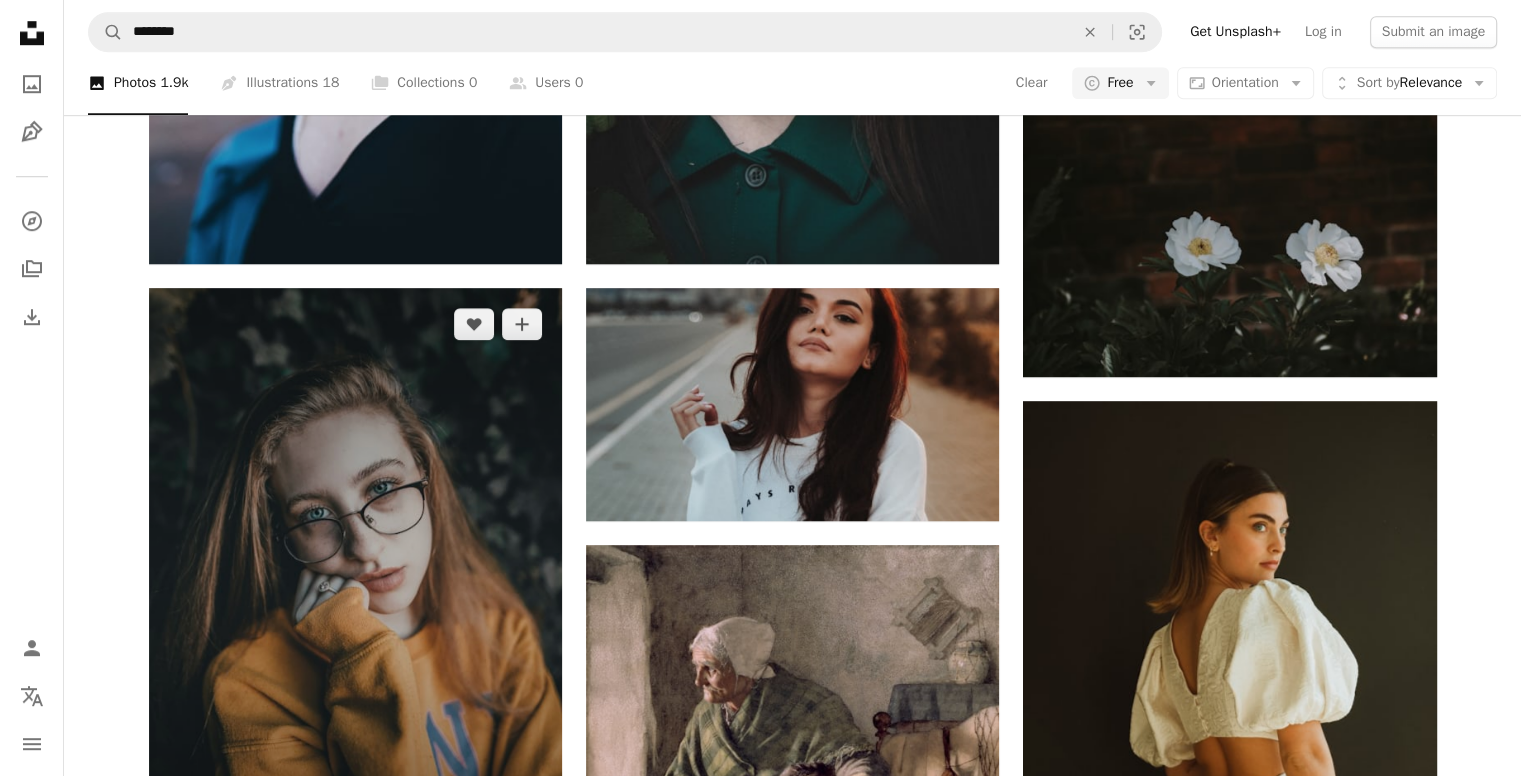 scroll, scrollTop: 1500, scrollLeft: 0, axis: vertical 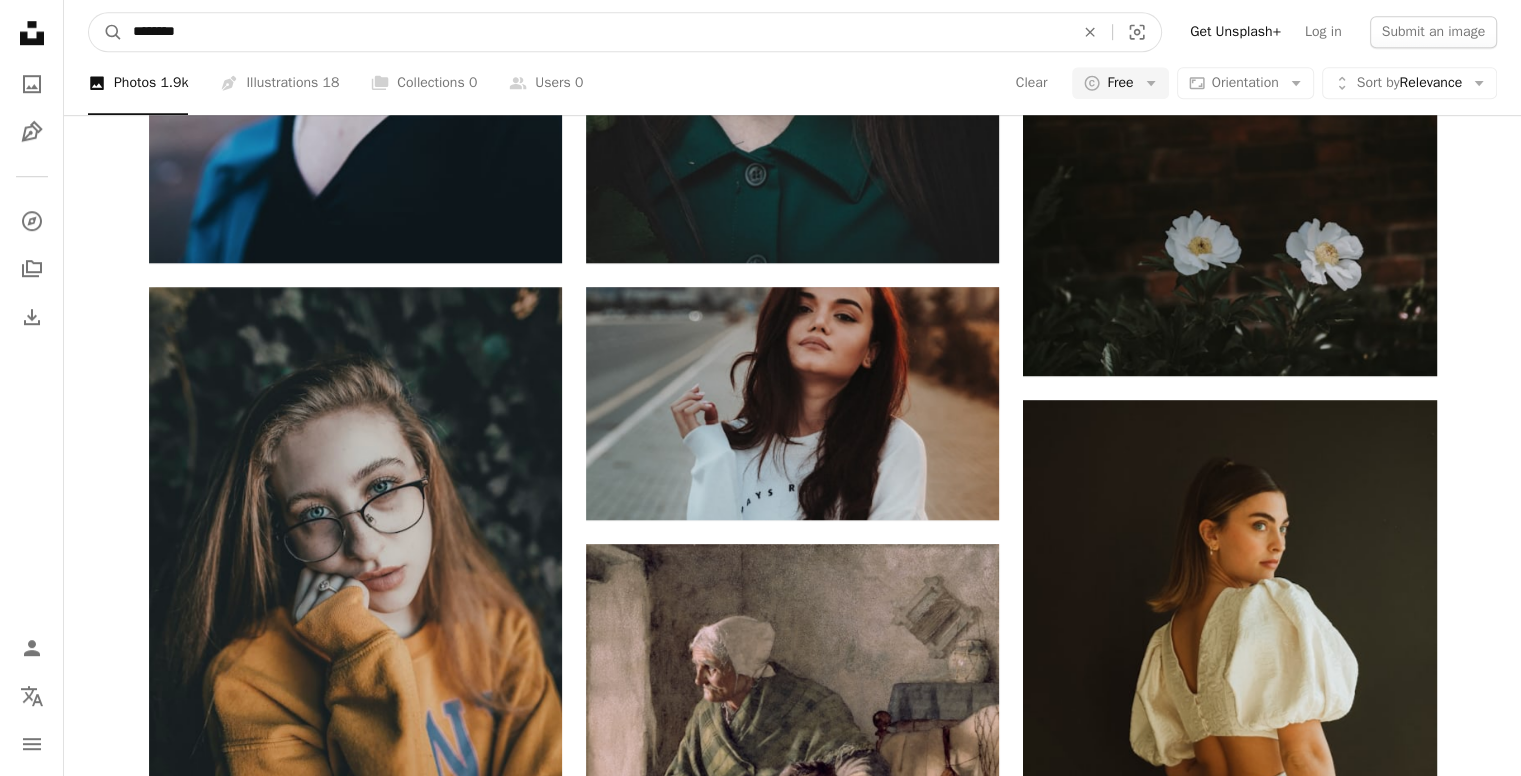 drag, startPoint x: 142, startPoint y: 27, endPoint x: 0, endPoint y: 27, distance: 142 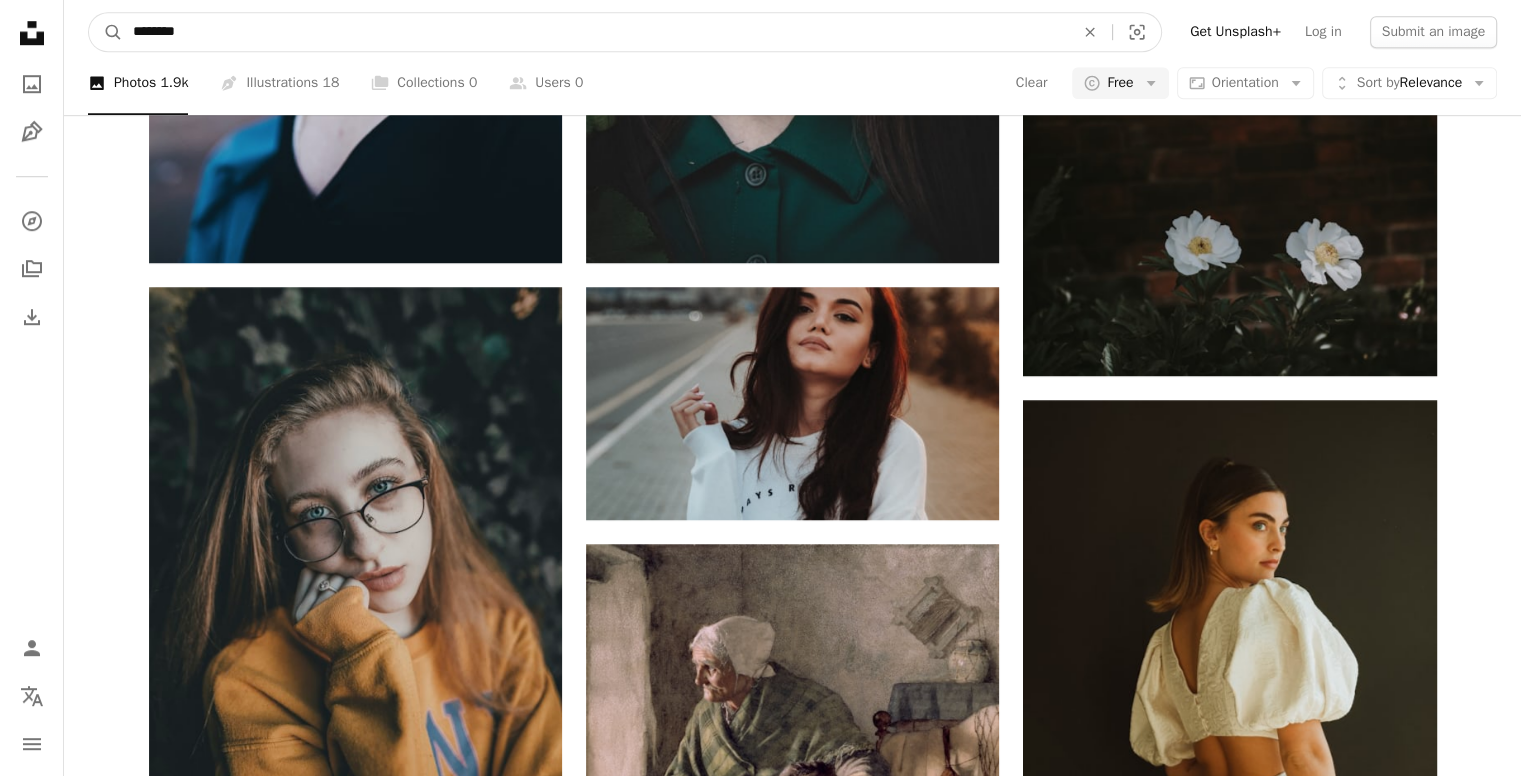 paste on "**********" 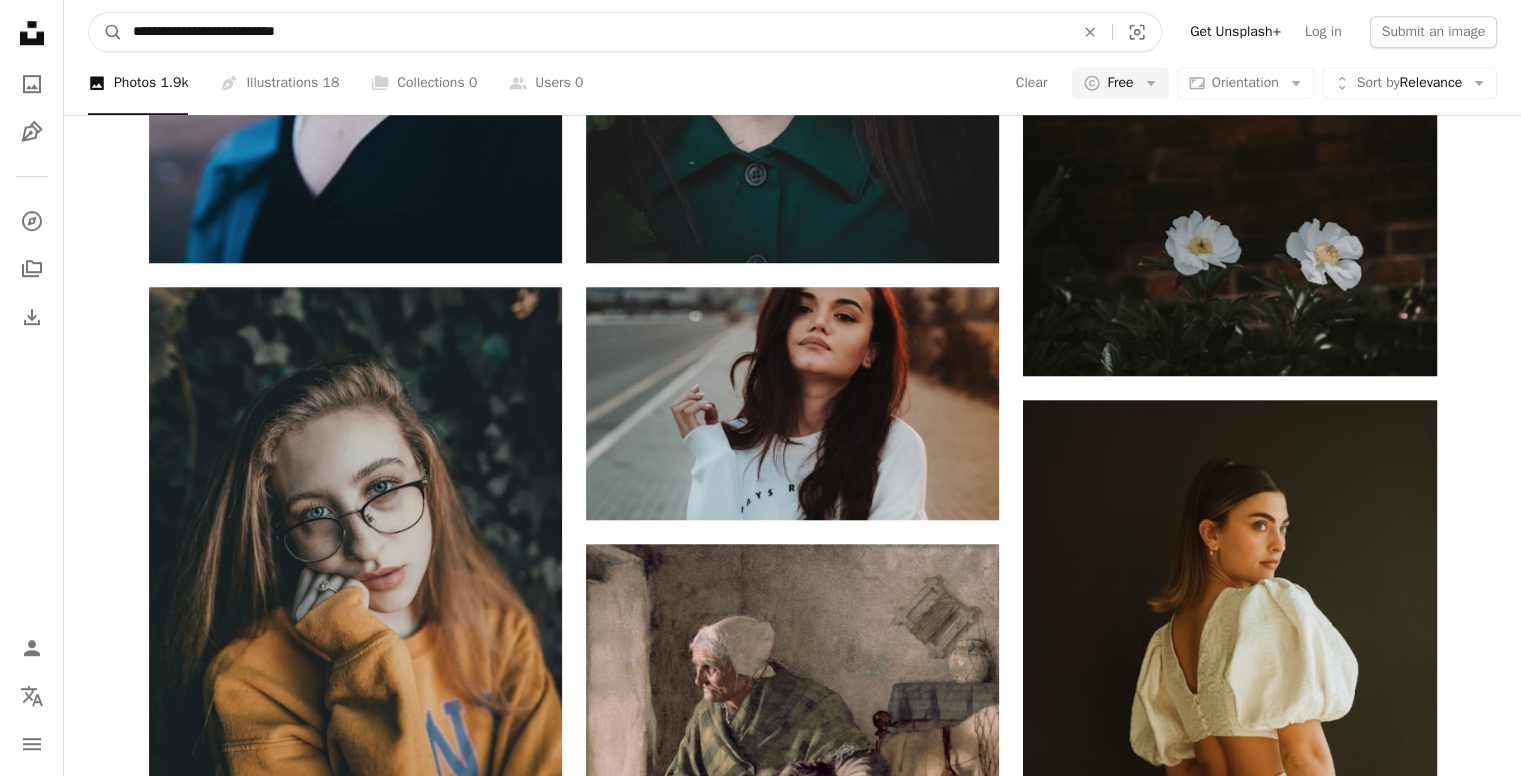 drag, startPoint x: 294, startPoint y: 57, endPoint x: 244, endPoint y: 37, distance: 53.851646 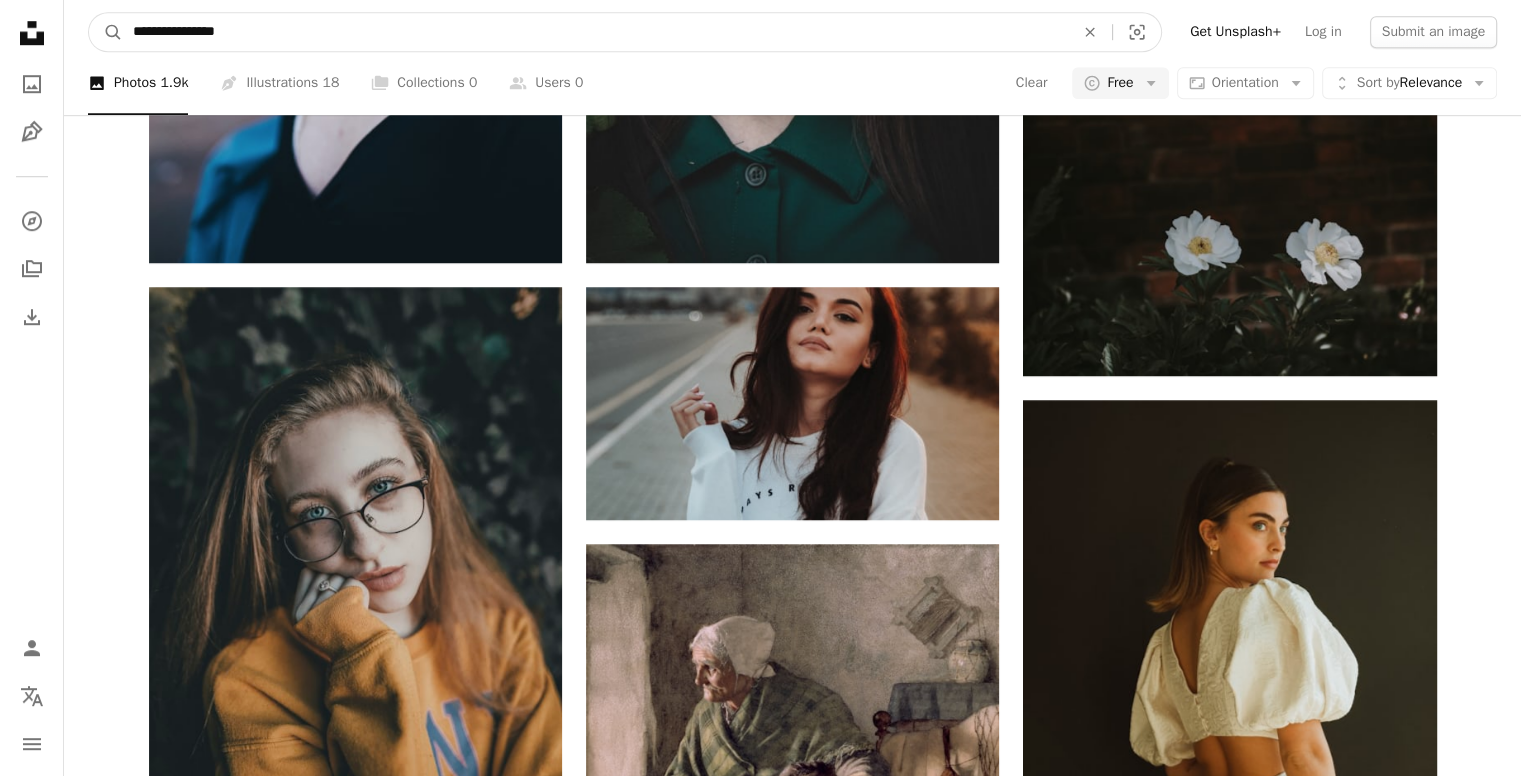 type on "**********" 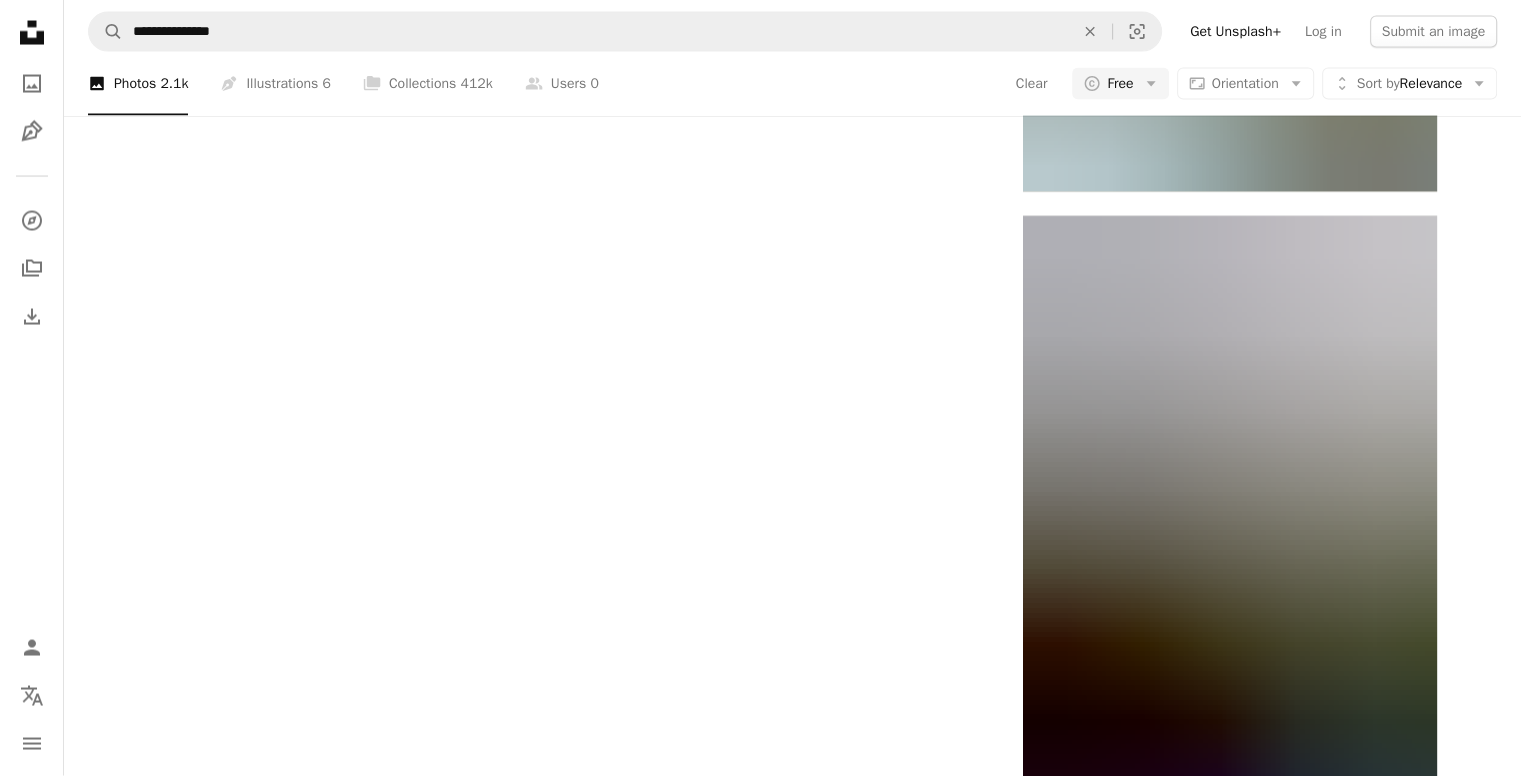 scroll, scrollTop: 4500, scrollLeft: 0, axis: vertical 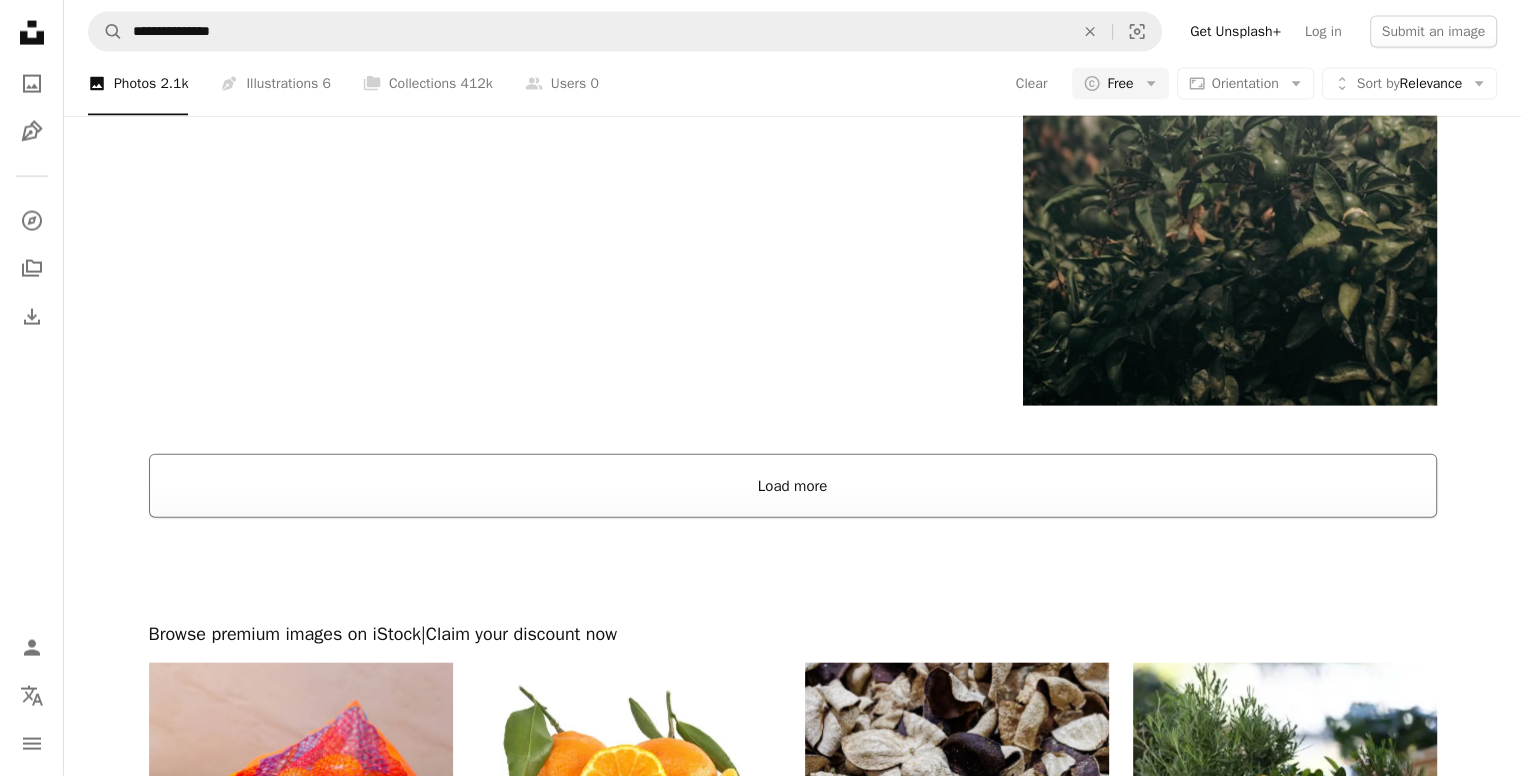 click on "Load more" at bounding box center [793, 486] 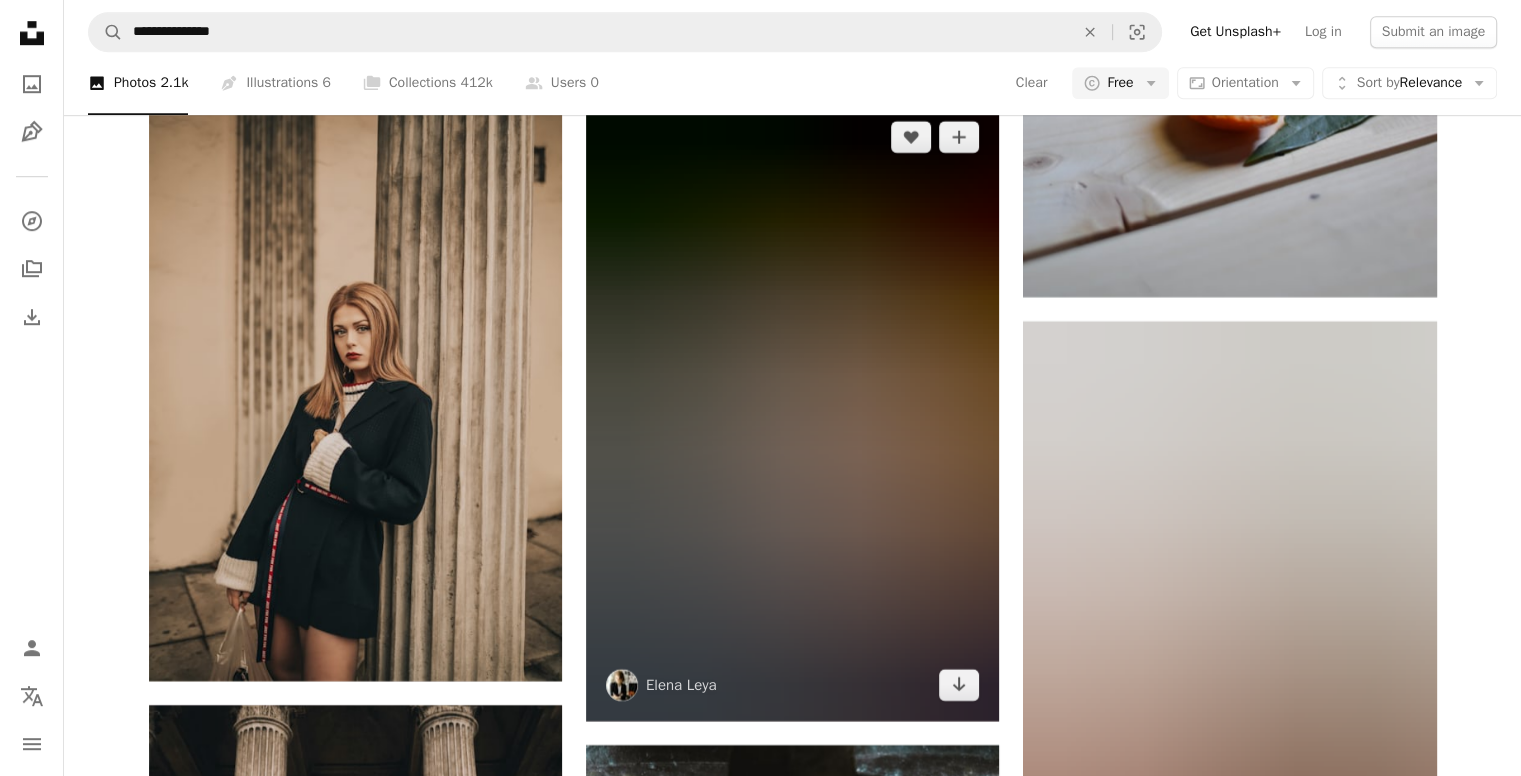 scroll, scrollTop: 9000, scrollLeft: 0, axis: vertical 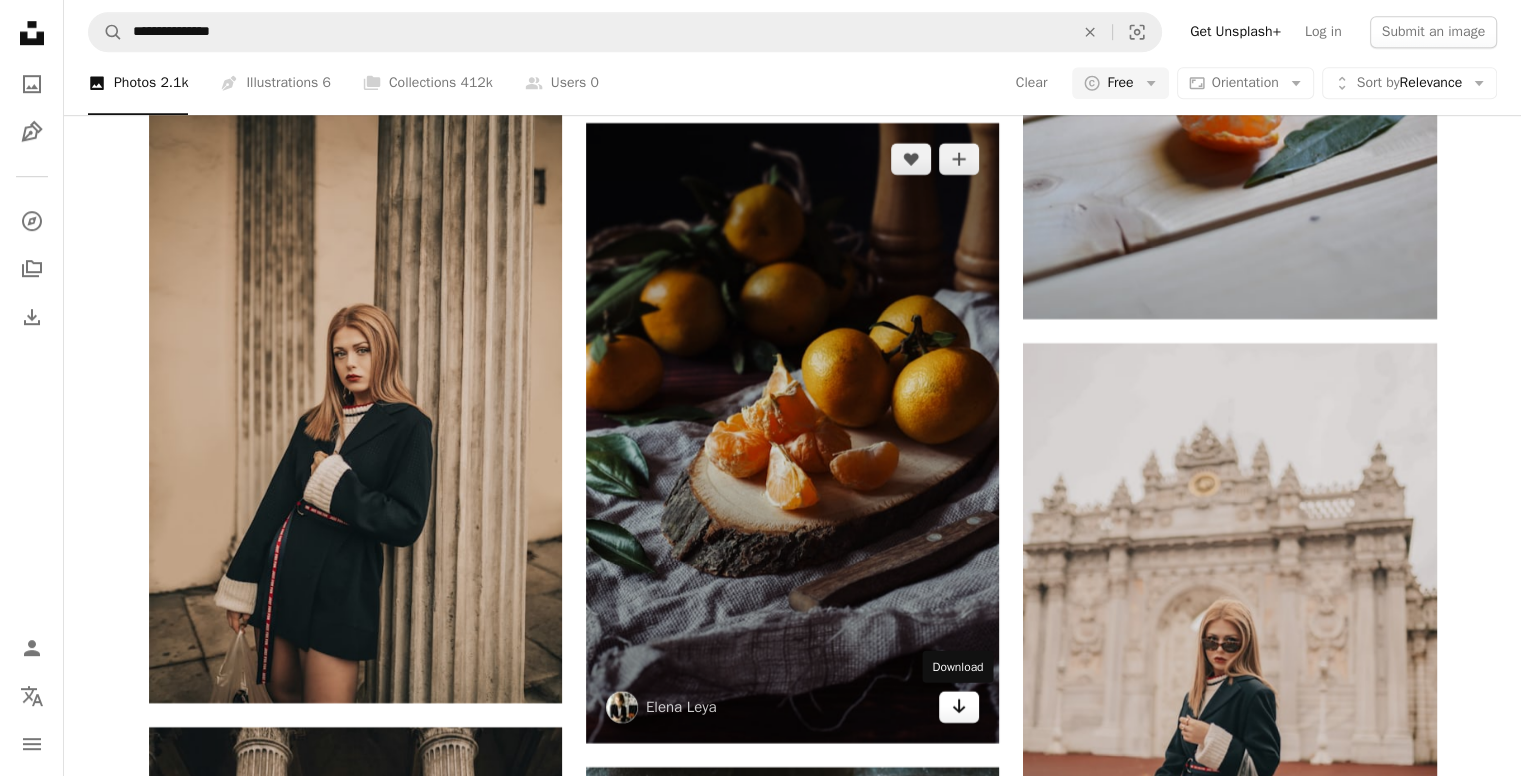 click on "Arrow pointing down" at bounding box center [959, 707] 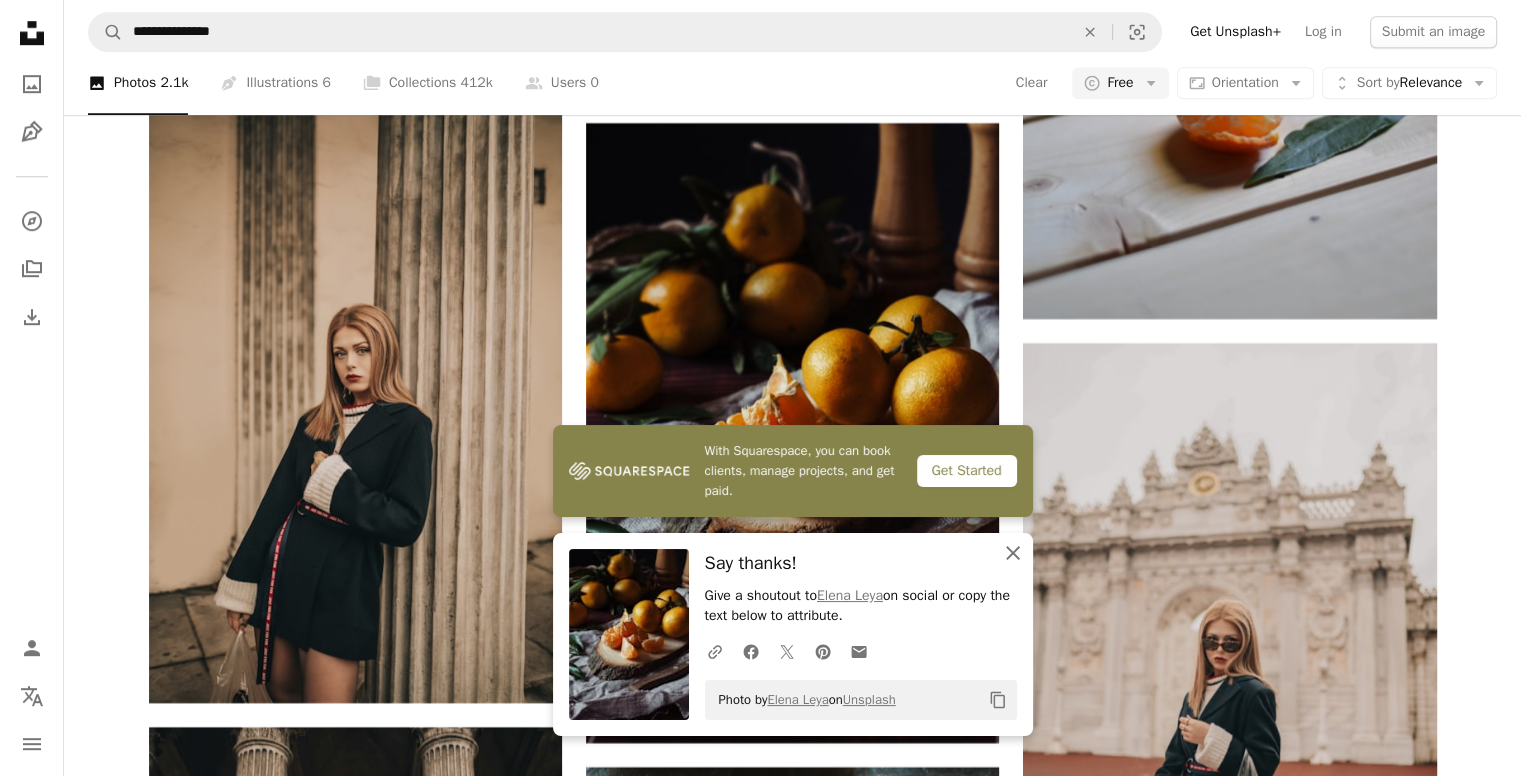 click on "An X shape" 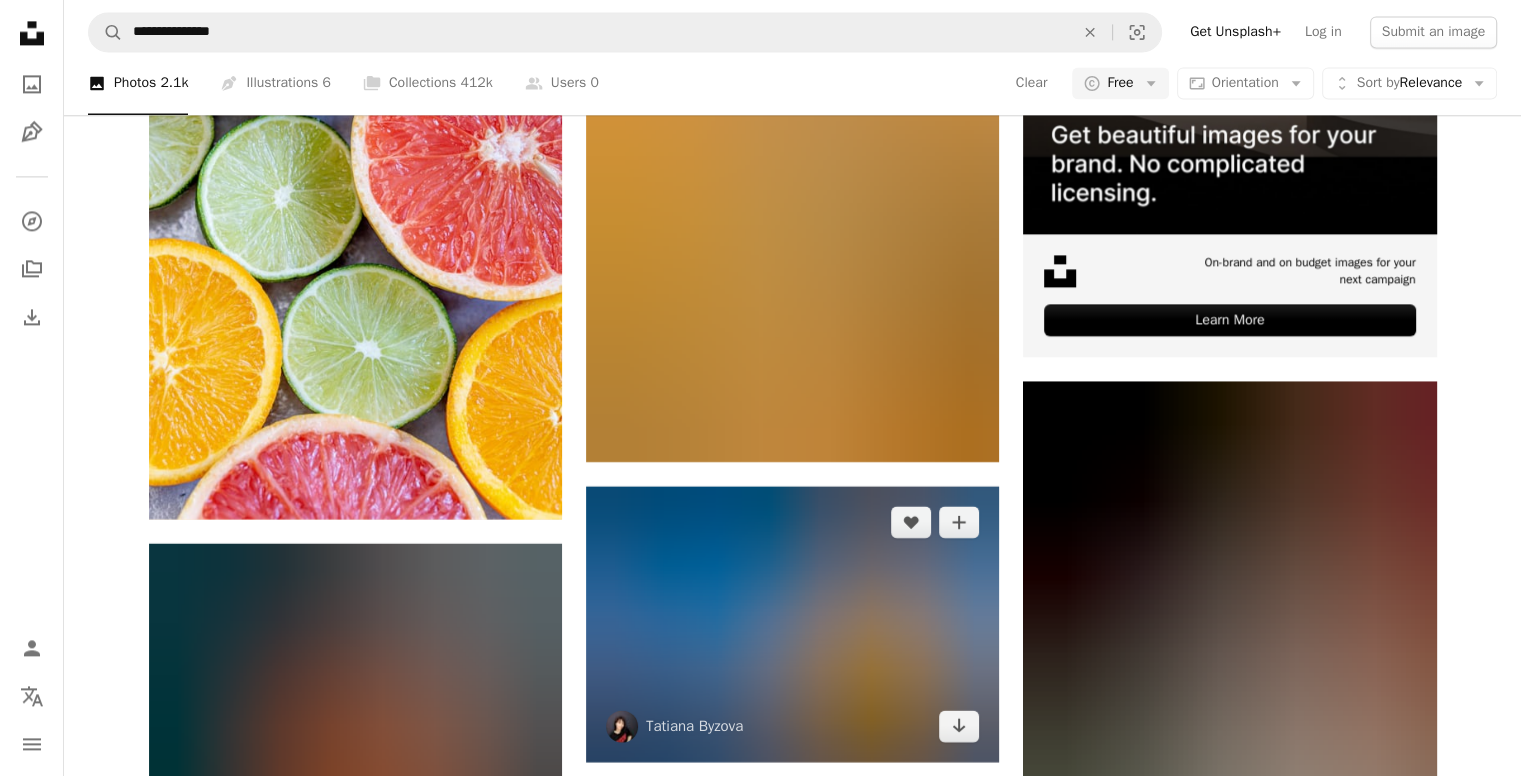 scroll, scrollTop: 10833, scrollLeft: 0, axis: vertical 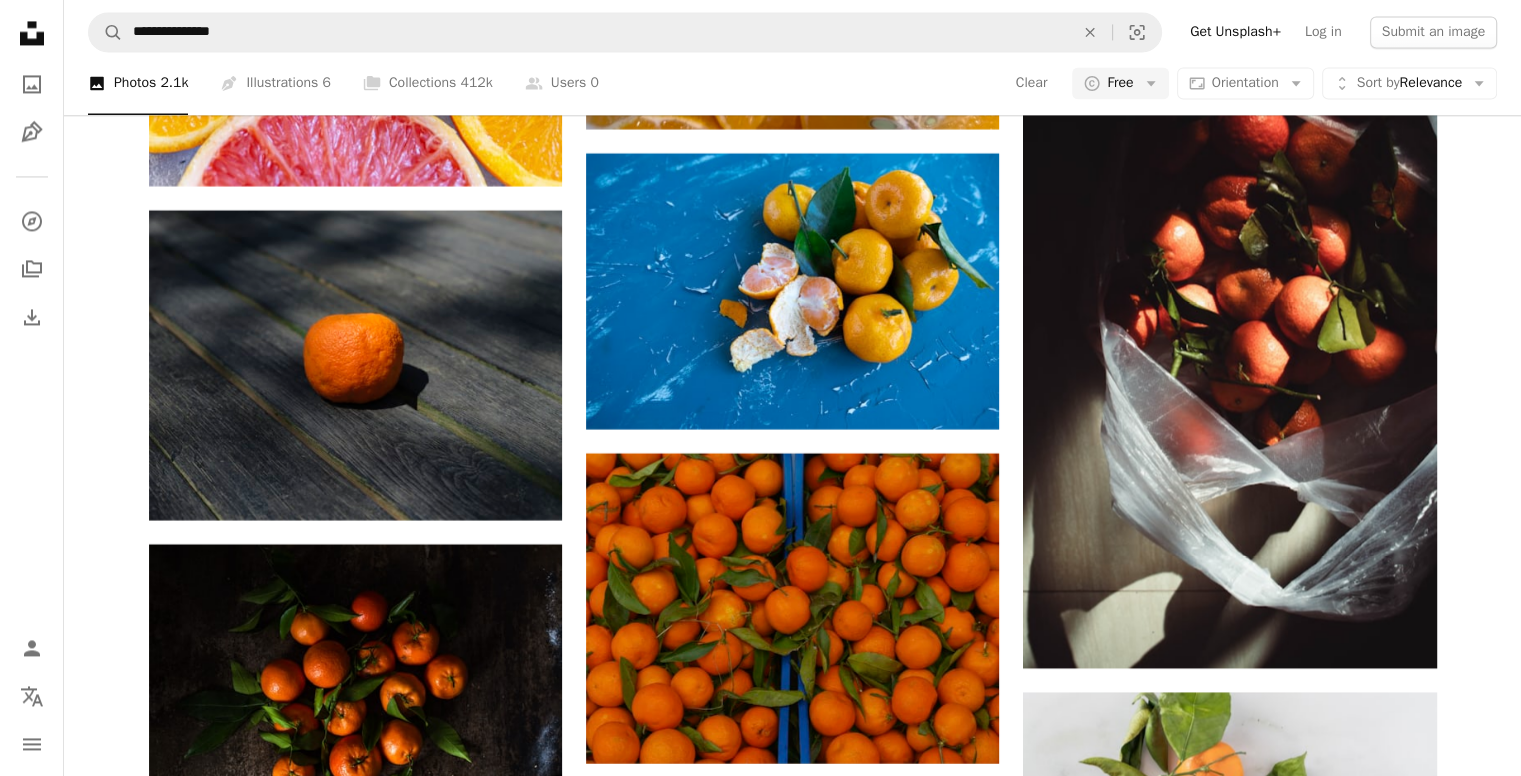 click on "A heart A plus sign [FIRST] [LAST] Arrow pointing down A heart A plus sign [FIRST] [LAST] Arrow pointing down A heart A plus sign [FIRST] [LAST] Arrow pointing down A heart A plus sign [INITIAL] [LAST] Available for hire A checkmark inside of a circle Arrow pointing down A heart A plus sign [FIRST] [LAST] Available for hire A checkmark inside of a circle Arrow pointing down A heart A plus sign [FIRST] [LAST] Available for hire A checkmark inside of a circle Arrow pointing down A heart A plus sign [BRAND] Arrow pointing down A heart A plus sign [FIRST] [LAST] Arrow pointing down A heart A plus sign [FIRST] [LAST] Arrow pointing down A heart A plus sign [FIRST] [LAST] Arrow pointing down –– ––– –––  –– ––– –  ––– –––  ––––  –   – –– –––  – – ––– –– –– –––– –– On-brand and on budget images for your next campaign Learn More A heart A plus sign [FIRST] [LAST] Available for hire A checkmark inside of a circle A heart A heart 6" at bounding box center [792, -3470] 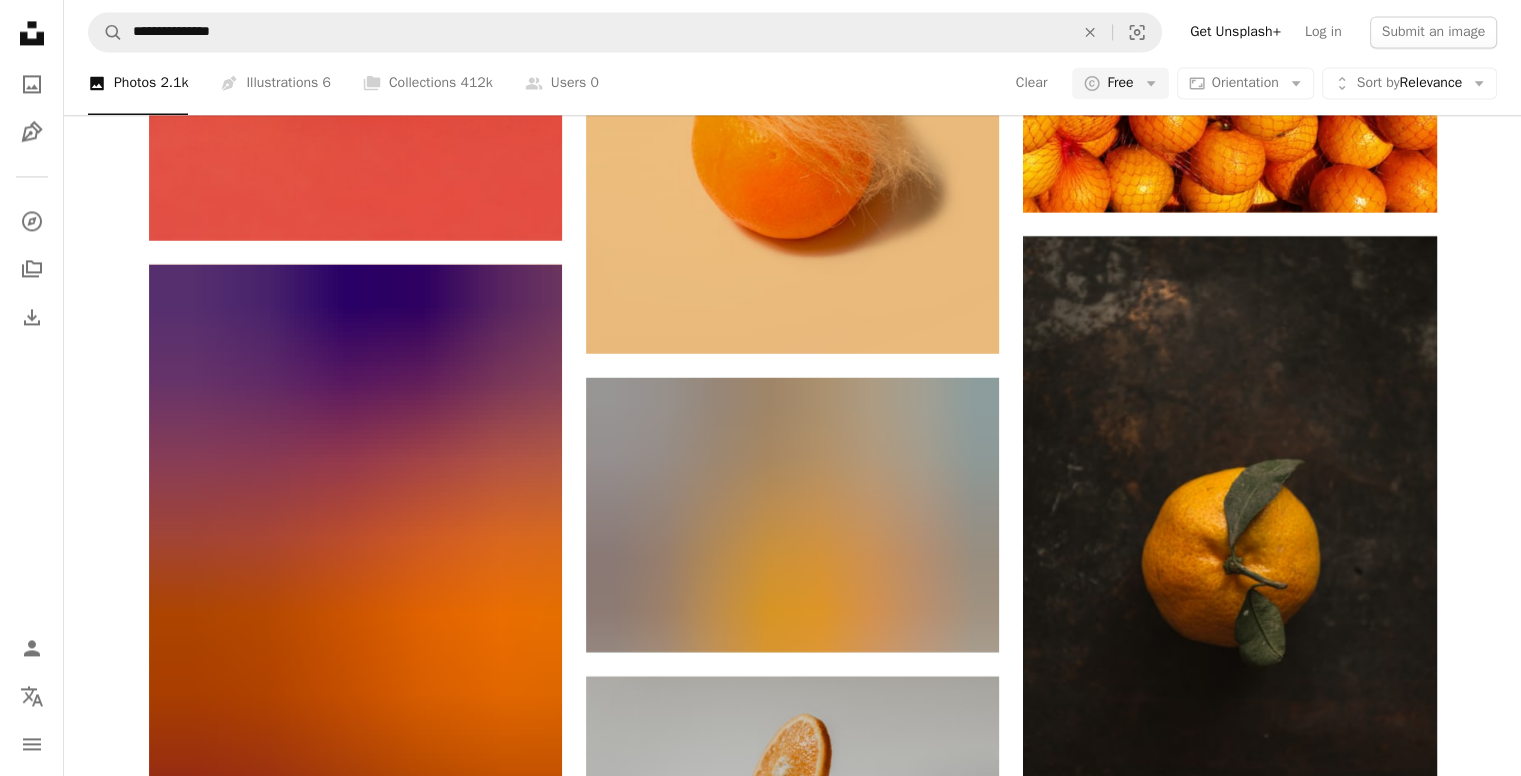 scroll, scrollTop: 18333, scrollLeft: 0, axis: vertical 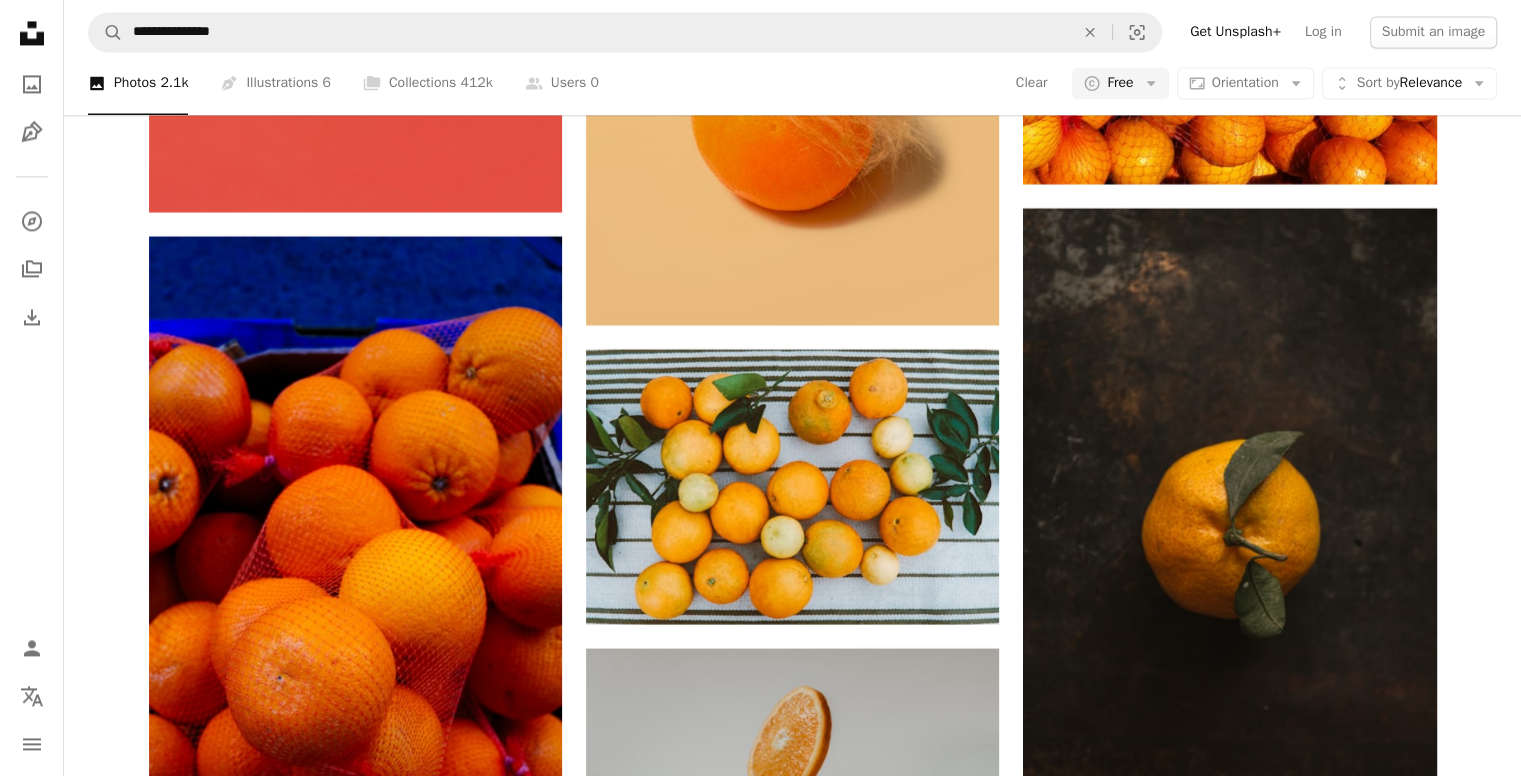 drag, startPoint x: 799, startPoint y: 434, endPoint x: 1488, endPoint y: 384, distance: 690.8118 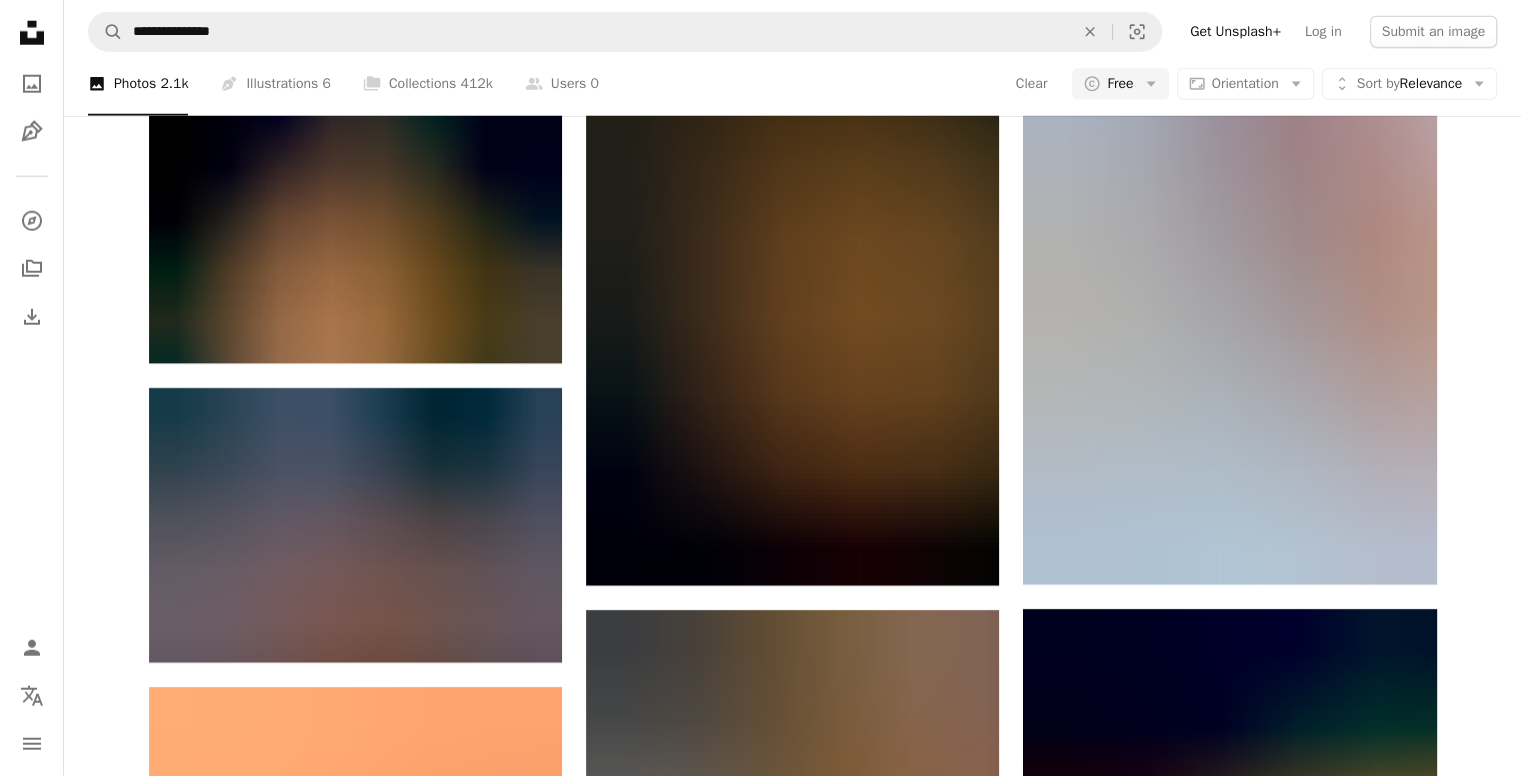 scroll, scrollTop: 20666, scrollLeft: 0, axis: vertical 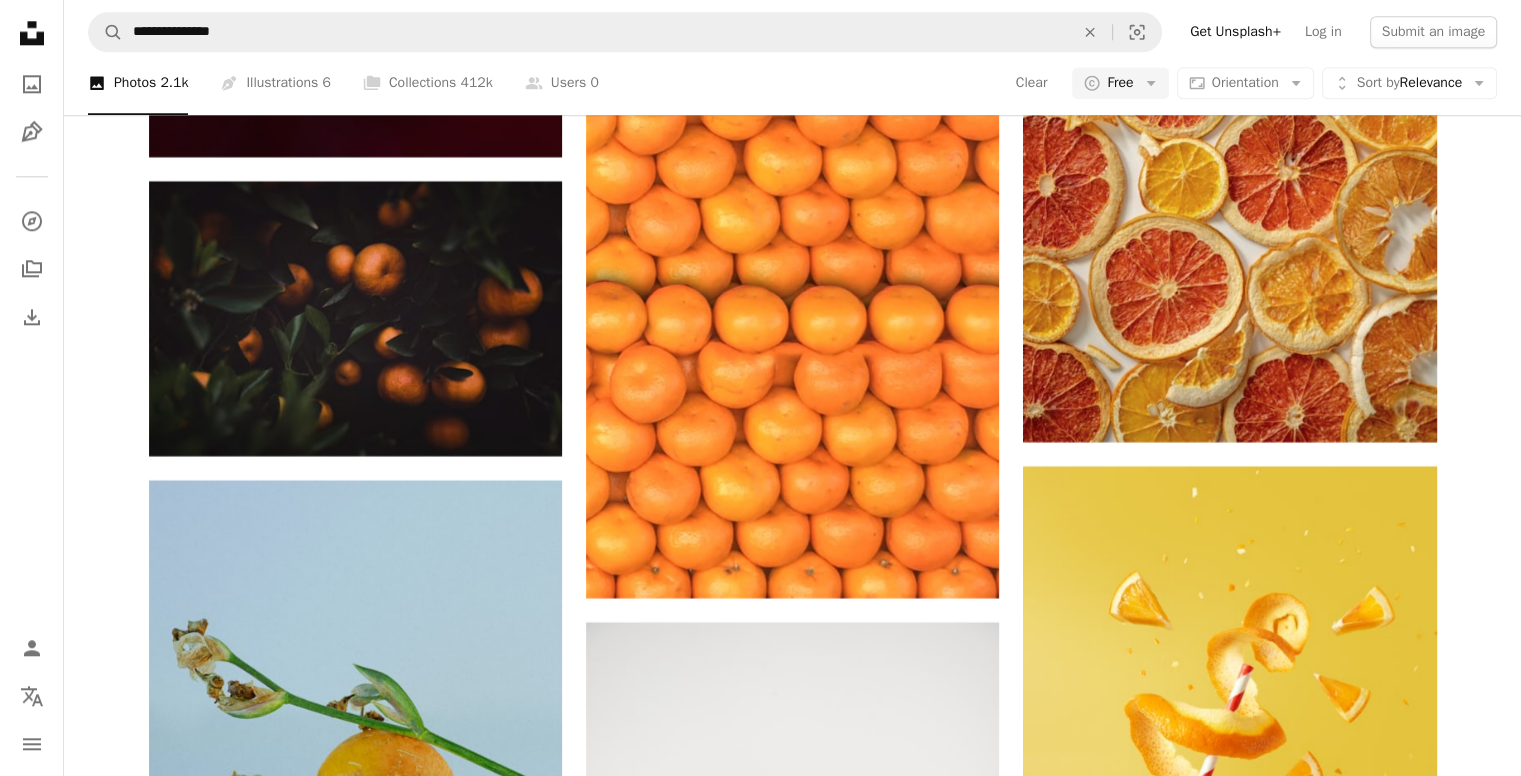 drag, startPoint x: 704, startPoint y: 472, endPoint x: 1472, endPoint y: 448, distance: 768.37494 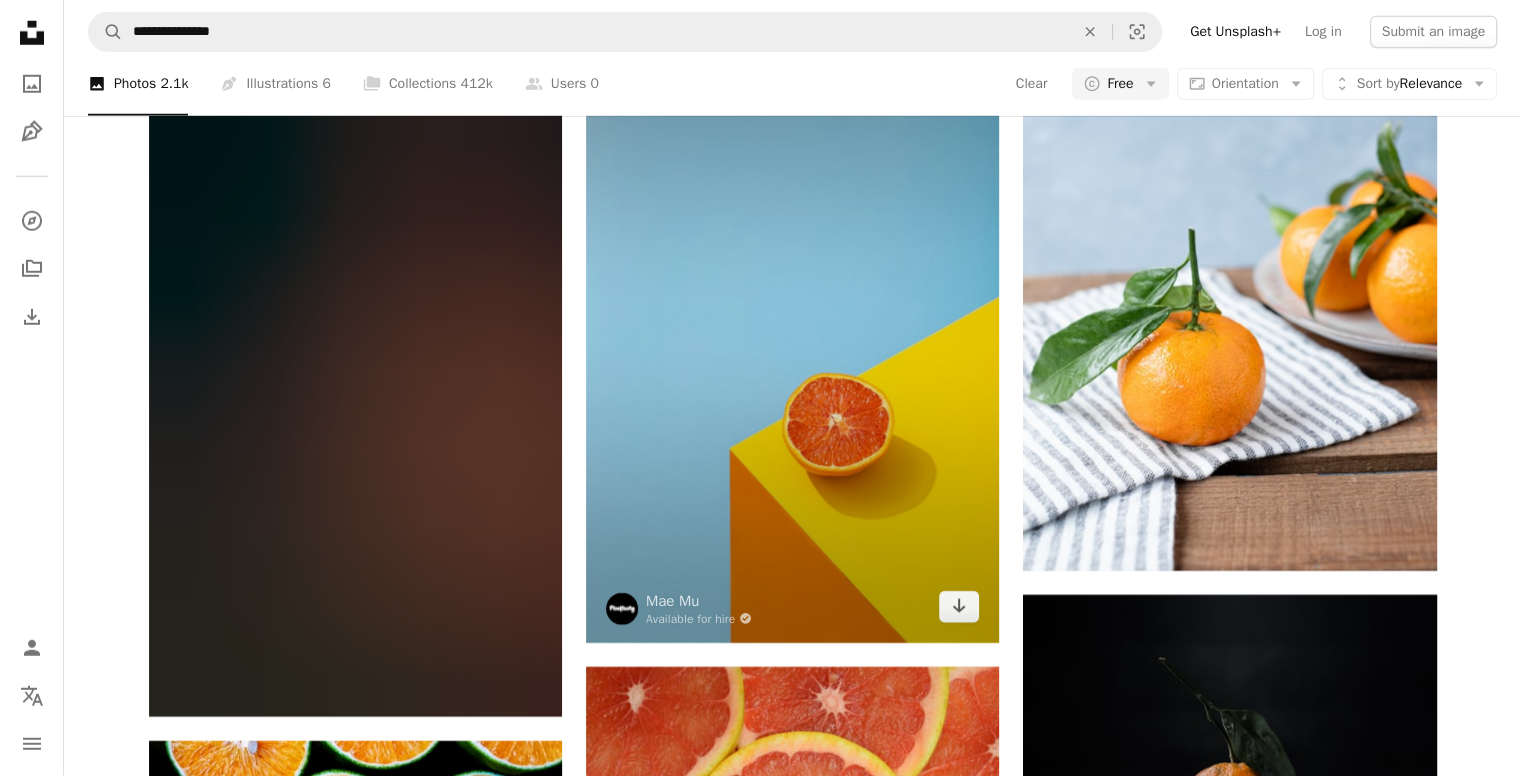 scroll, scrollTop: 28666, scrollLeft: 0, axis: vertical 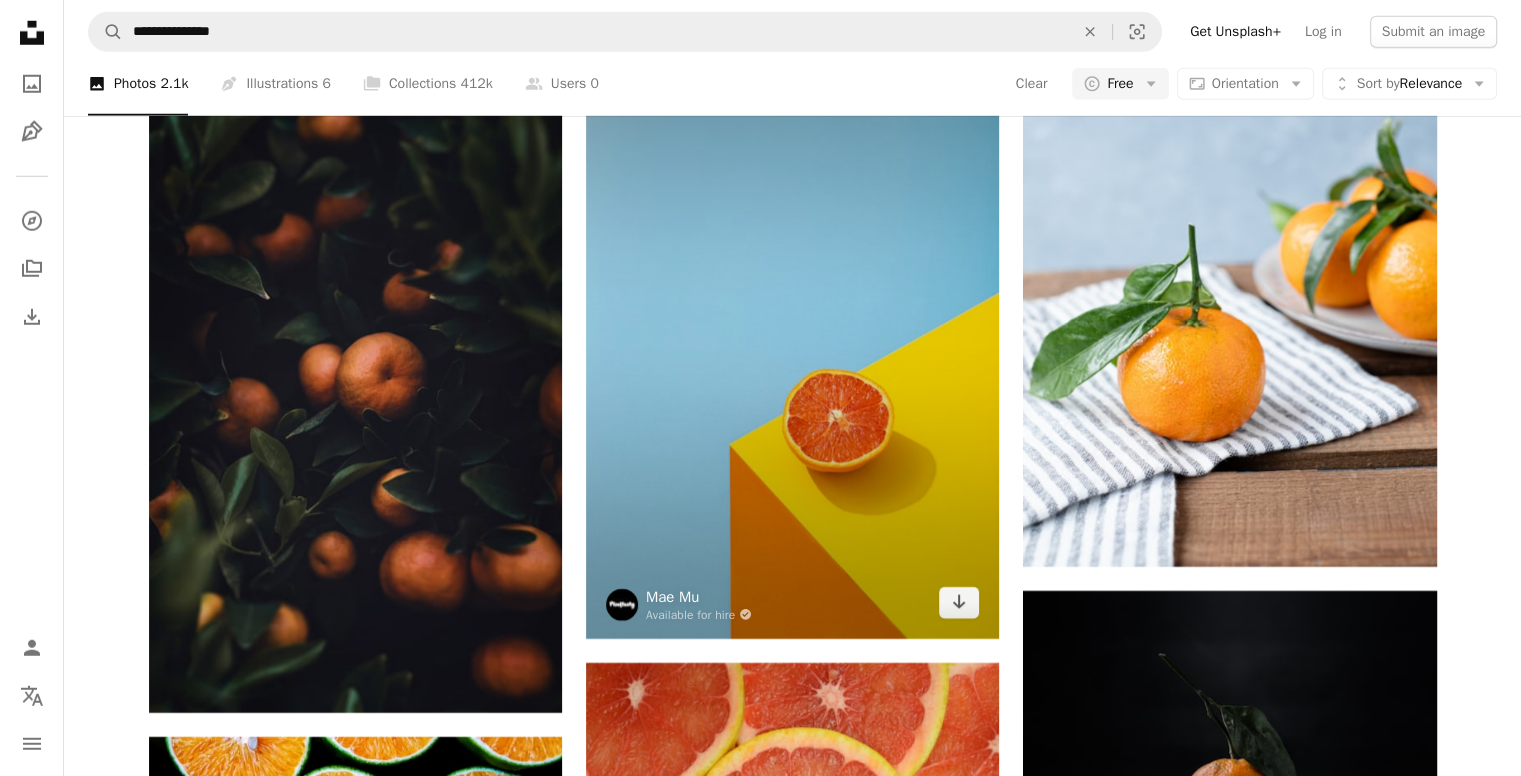 click on "Mae Mu" at bounding box center (699, 597) 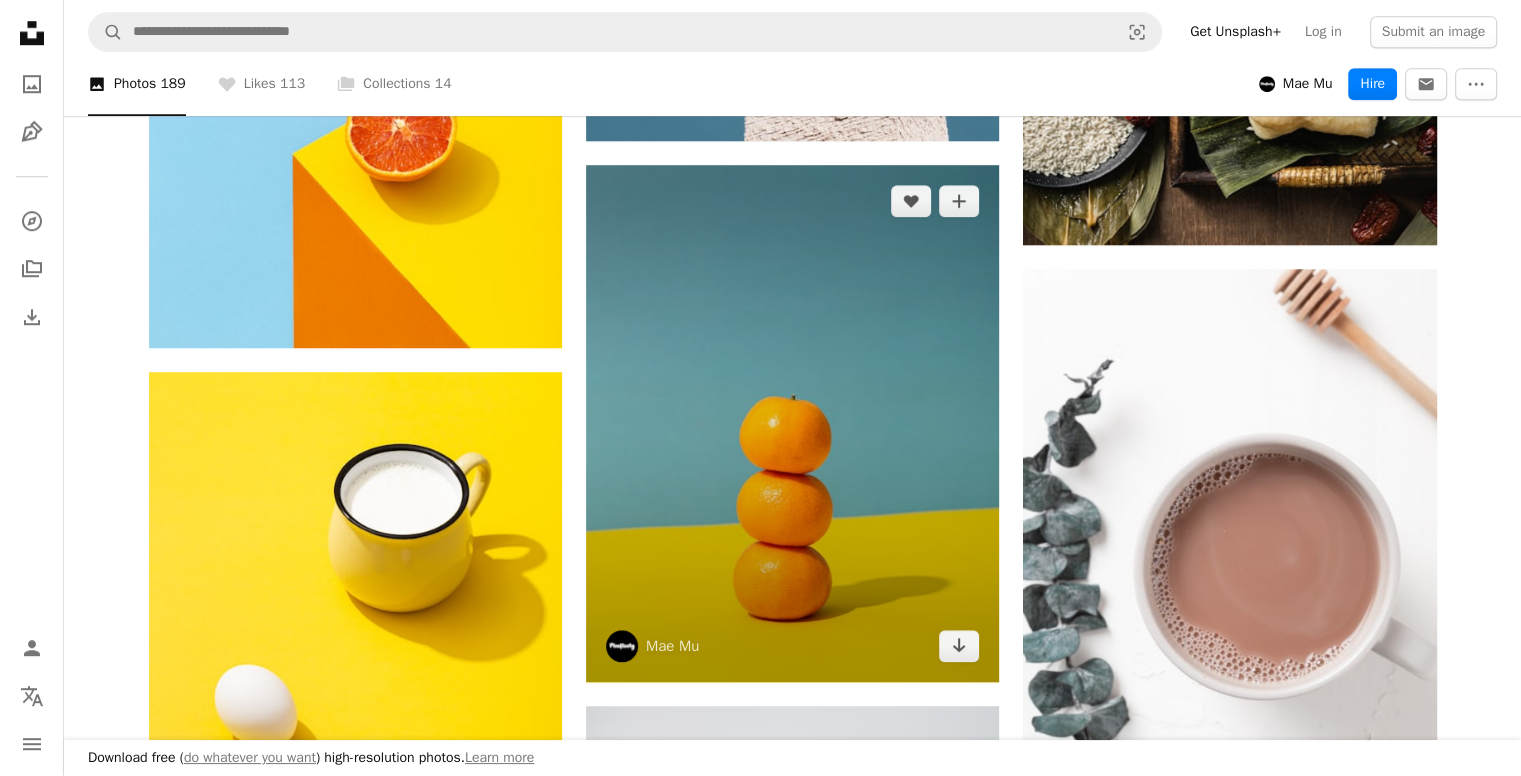 scroll, scrollTop: 1500, scrollLeft: 0, axis: vertical 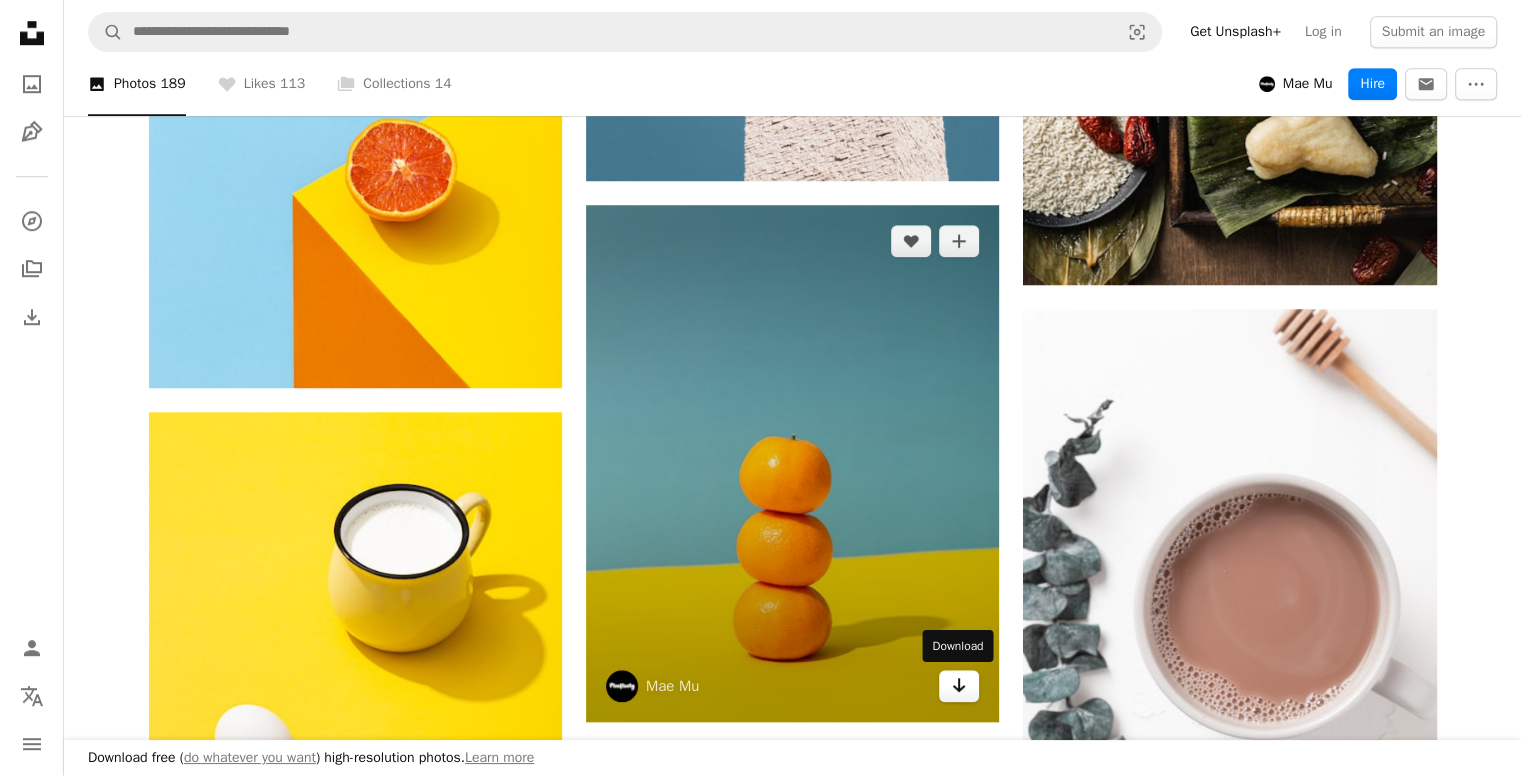 click on "Arrow pointing down" 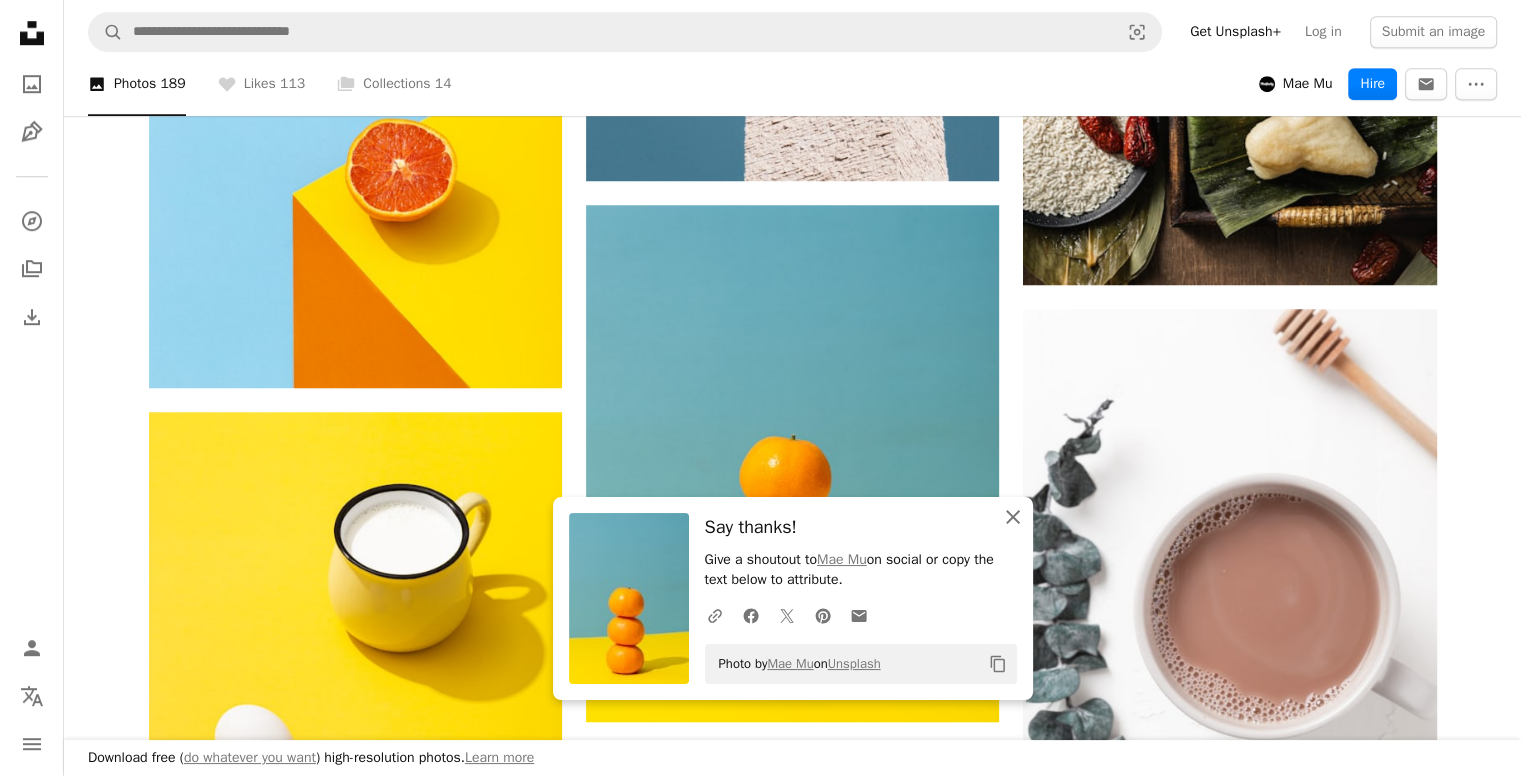 click on "An X shape" 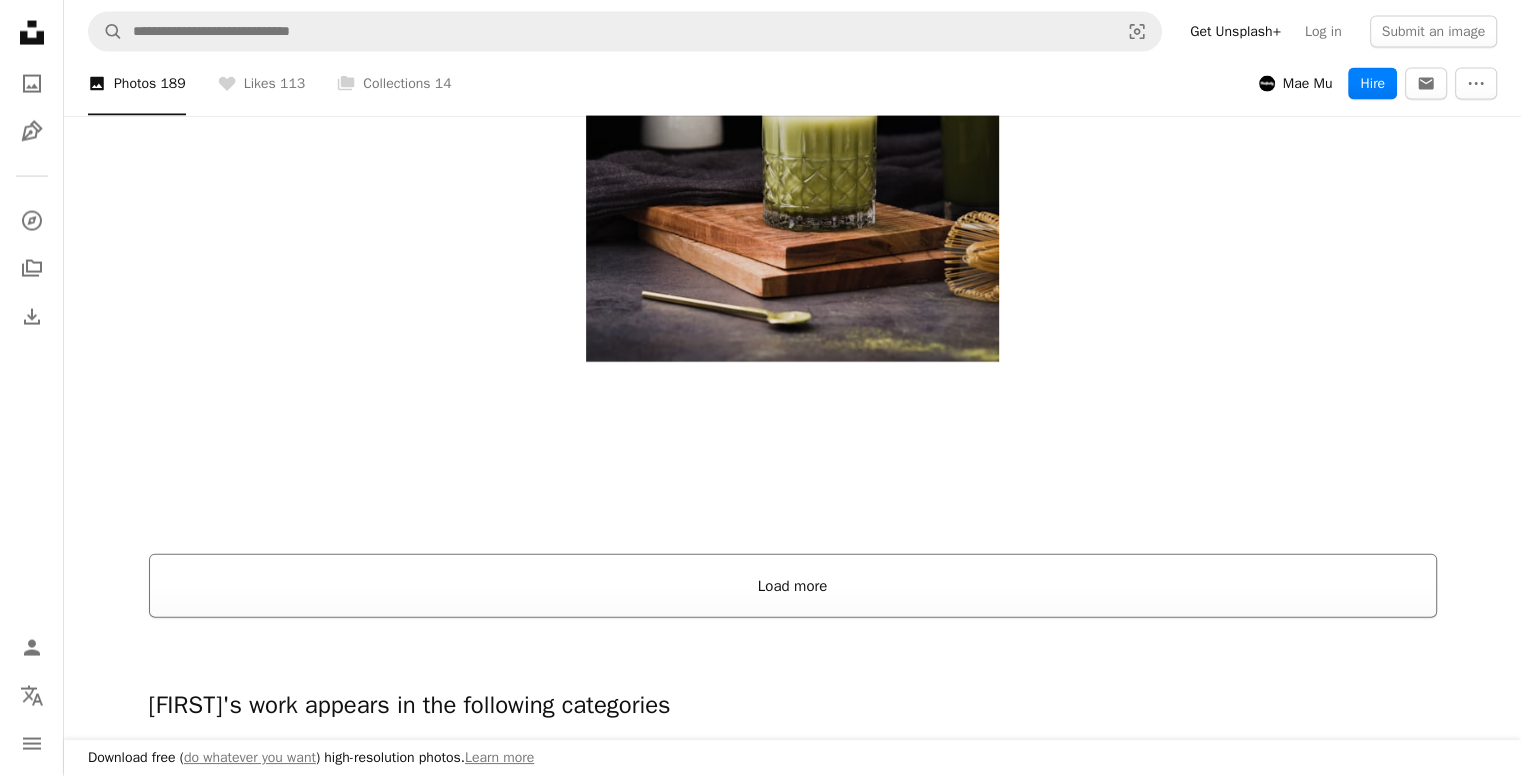 scroll, scrollTop: 4333, scrollLeft: 0, axis: vertical 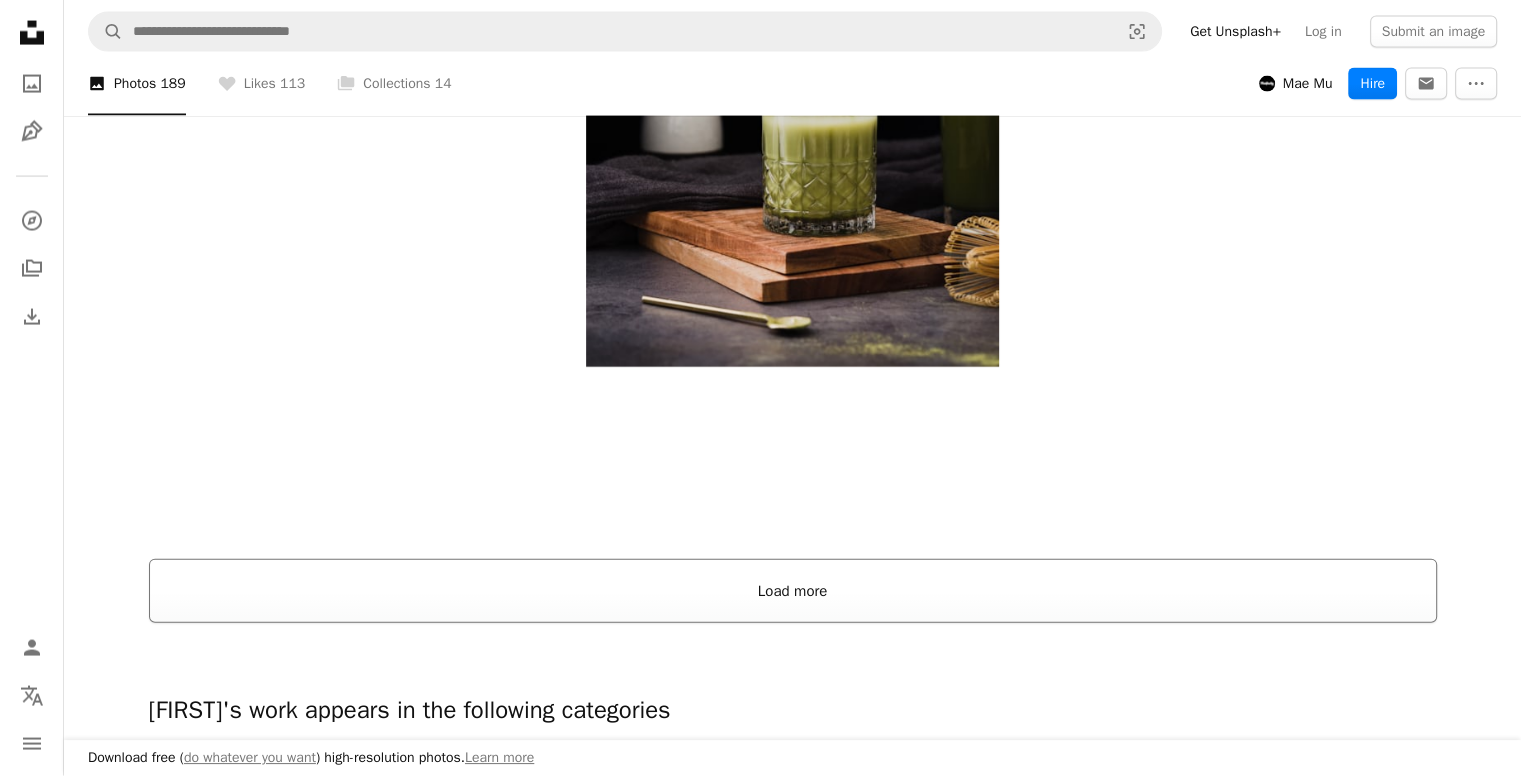click on "Load more" at bounding box center [793, 591] 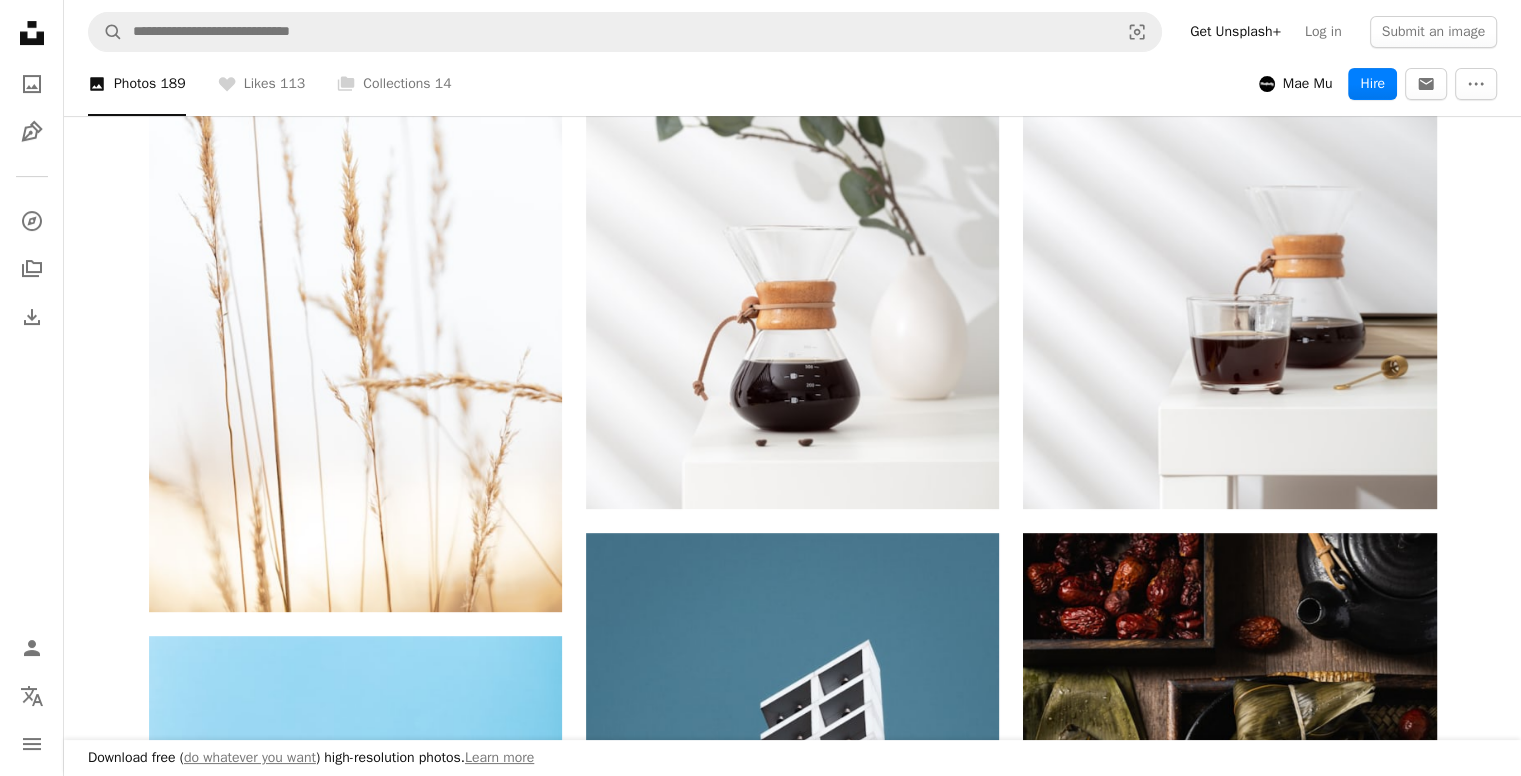 scroll, scrollTop: 0, scrollLeft: 0, axis: both 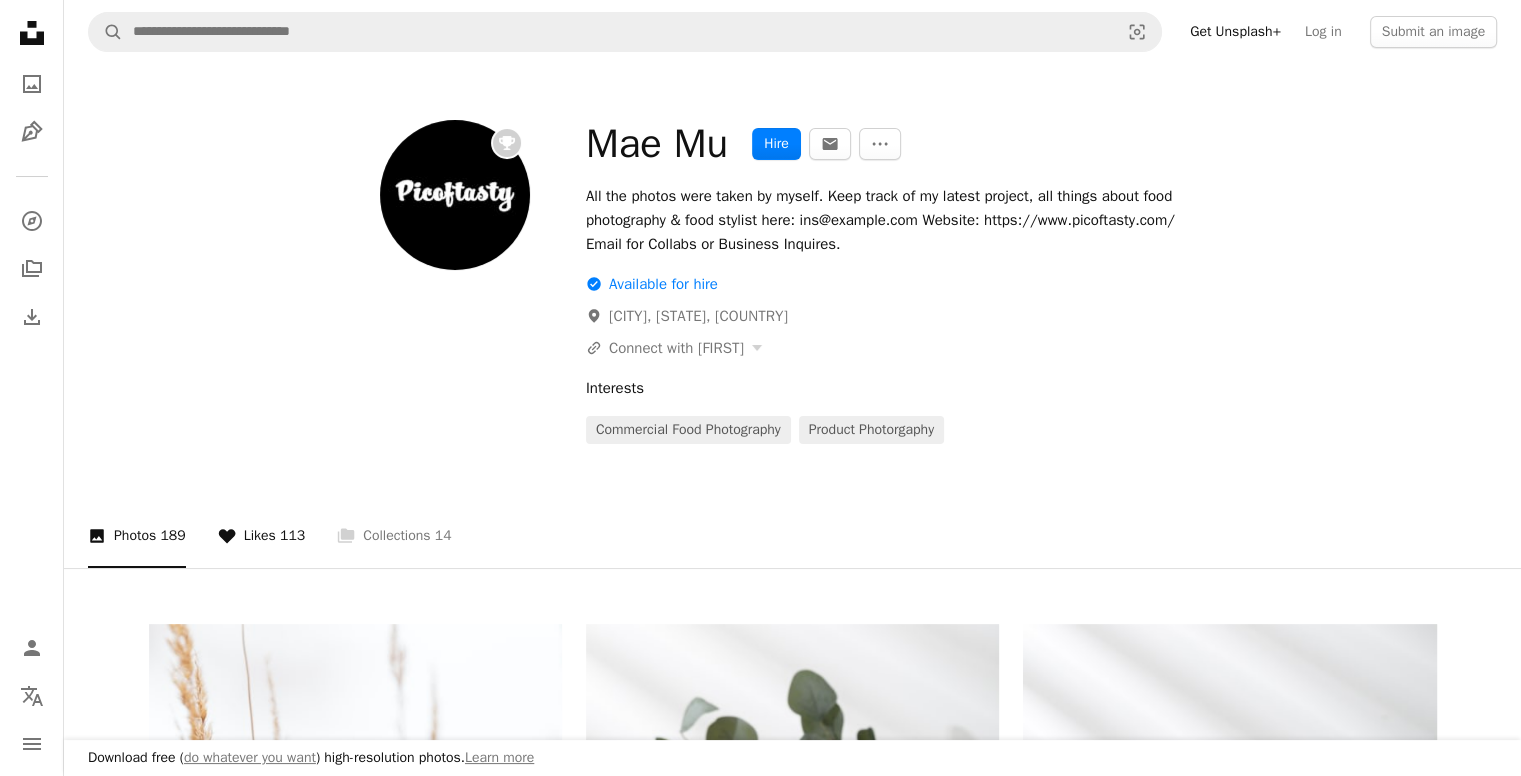 click on "A heart A plus sign Likes   113" at bounding box center [262, 536] 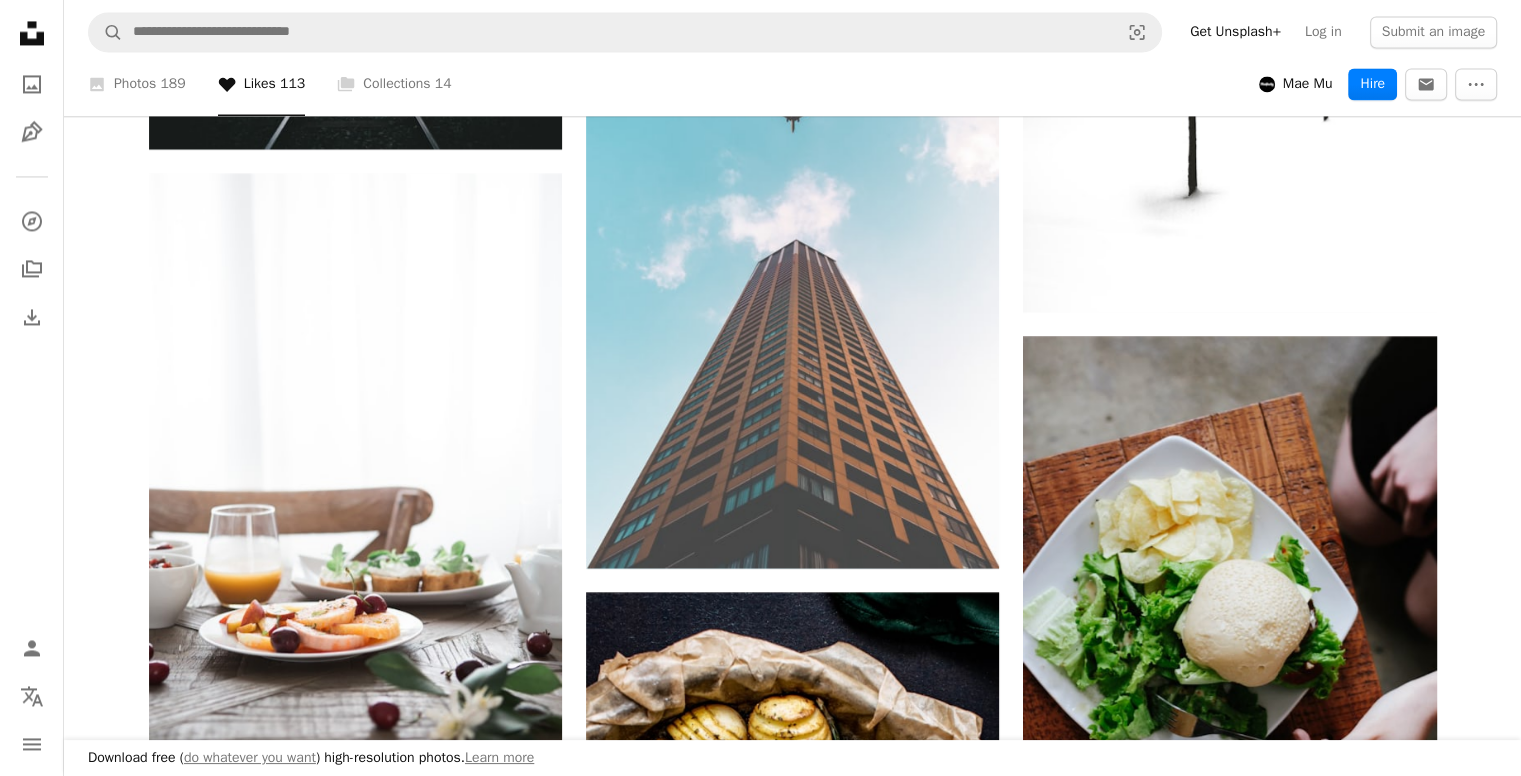 scroll, scrollTop: 3833, scrollLeft: 0, axis: vertical 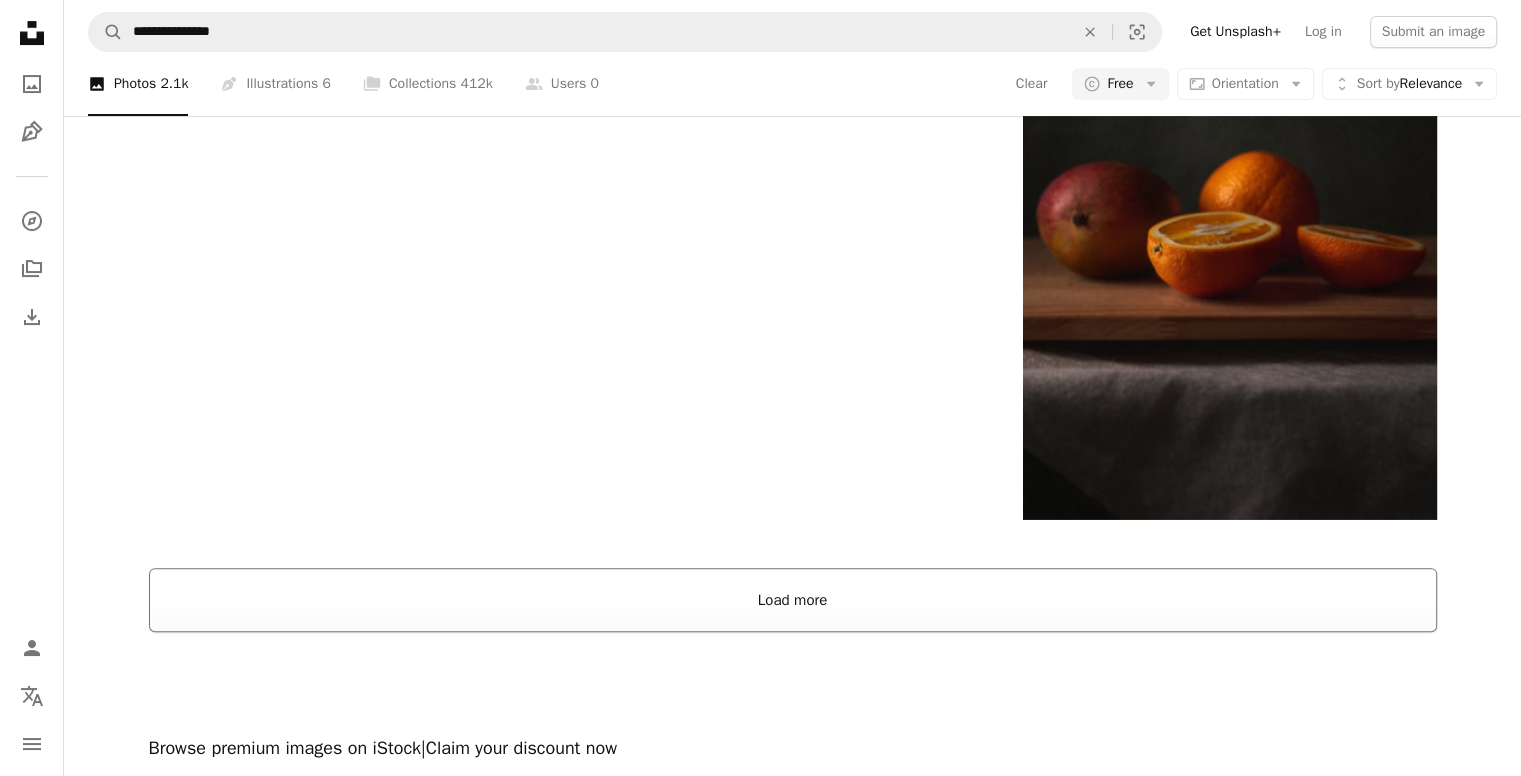 click on "Load more" at bounding box center [793, 600] 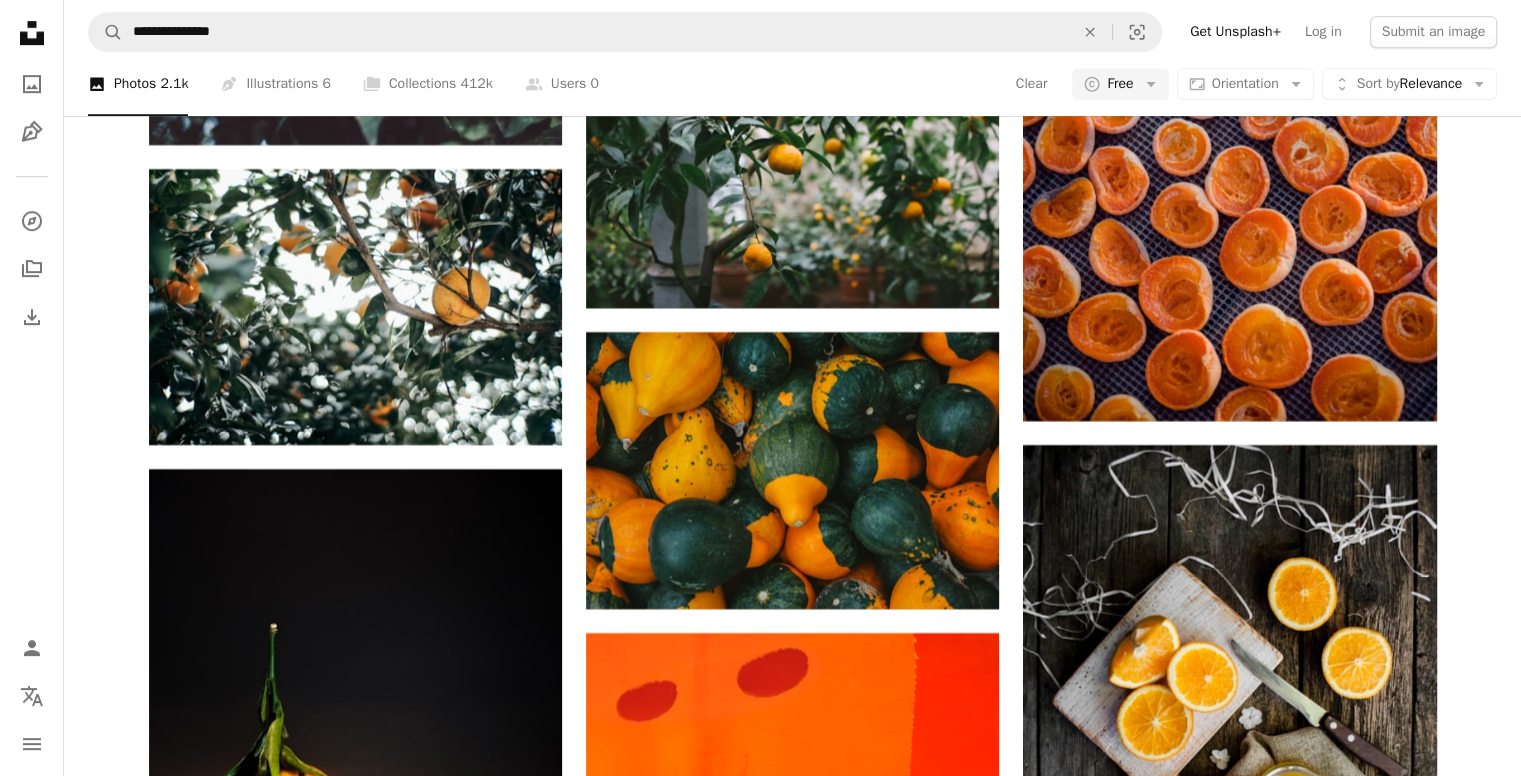 scroll, scrollTop: 39166, scrollLeft: 0, axis: vertical 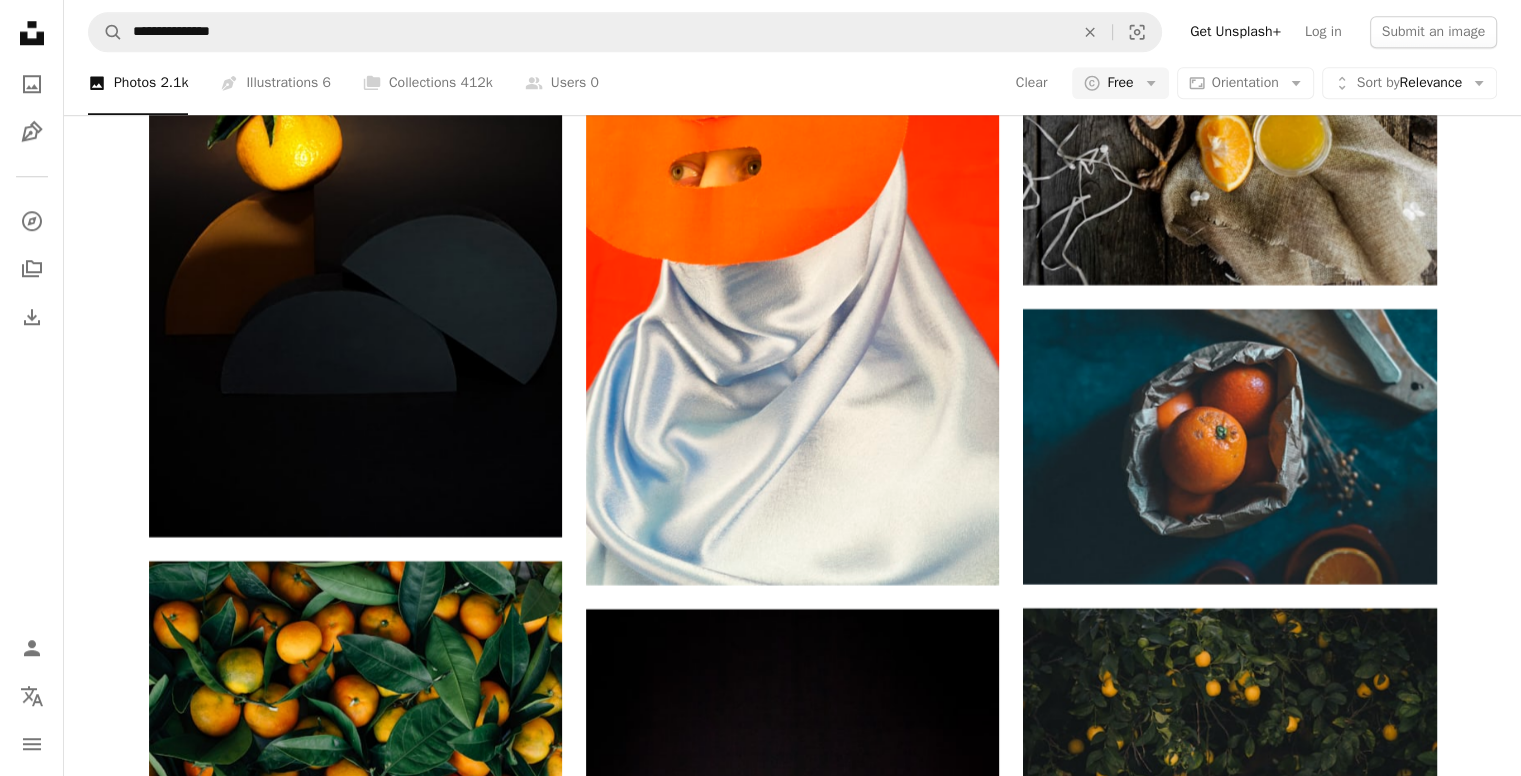 drag, startPoint x: 568, startPoint y: 632, endPoint x: 1444, endPoint y: 528, distance: 882.1519 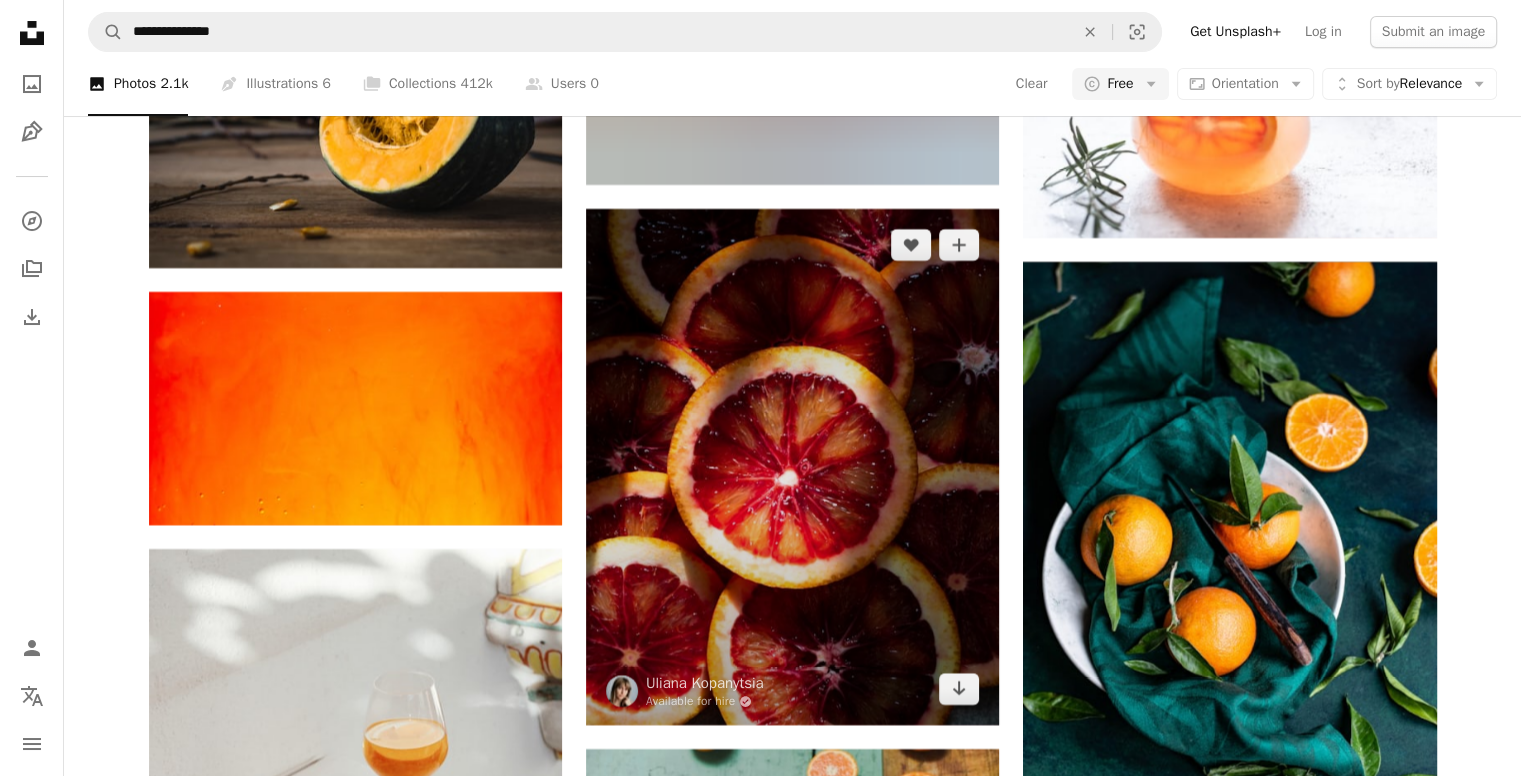 scroll, scrollTop: 47500, scrollLeft: 0, axis: vertical 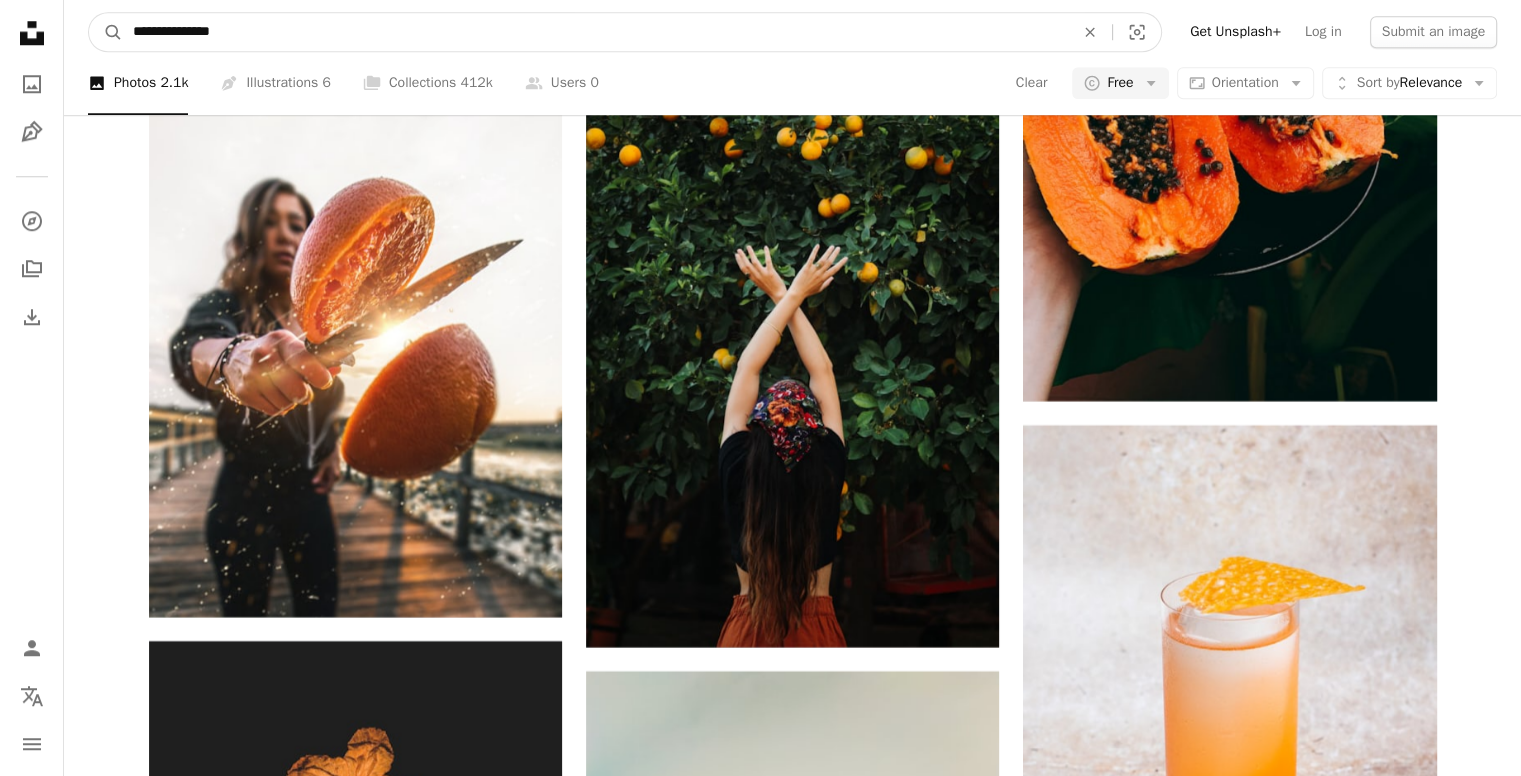 drag, startPoint x: 409, startPoint y: 37, endPoint x: 0, endPoint y: 61, distance: 409.70355 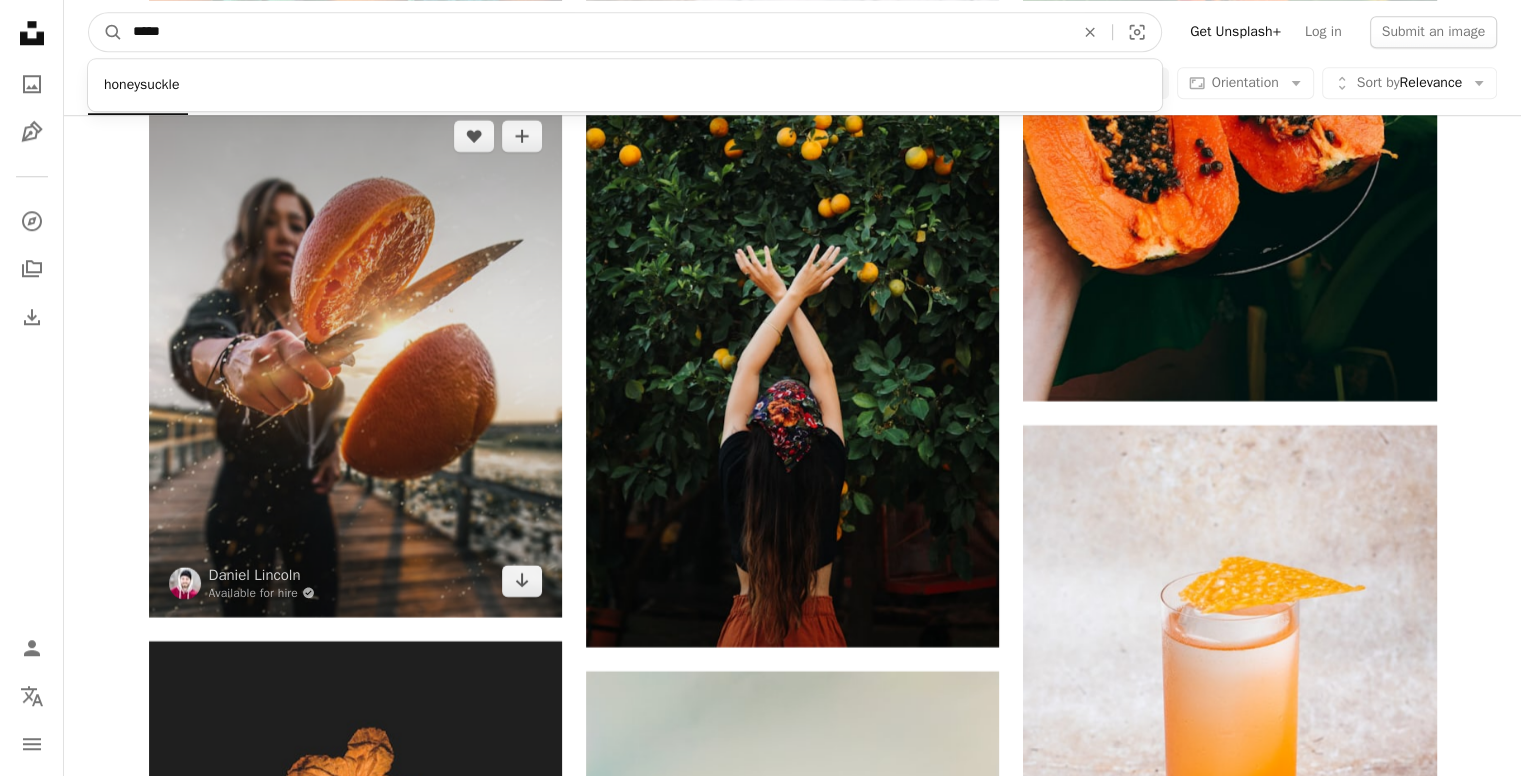 type on "*****" 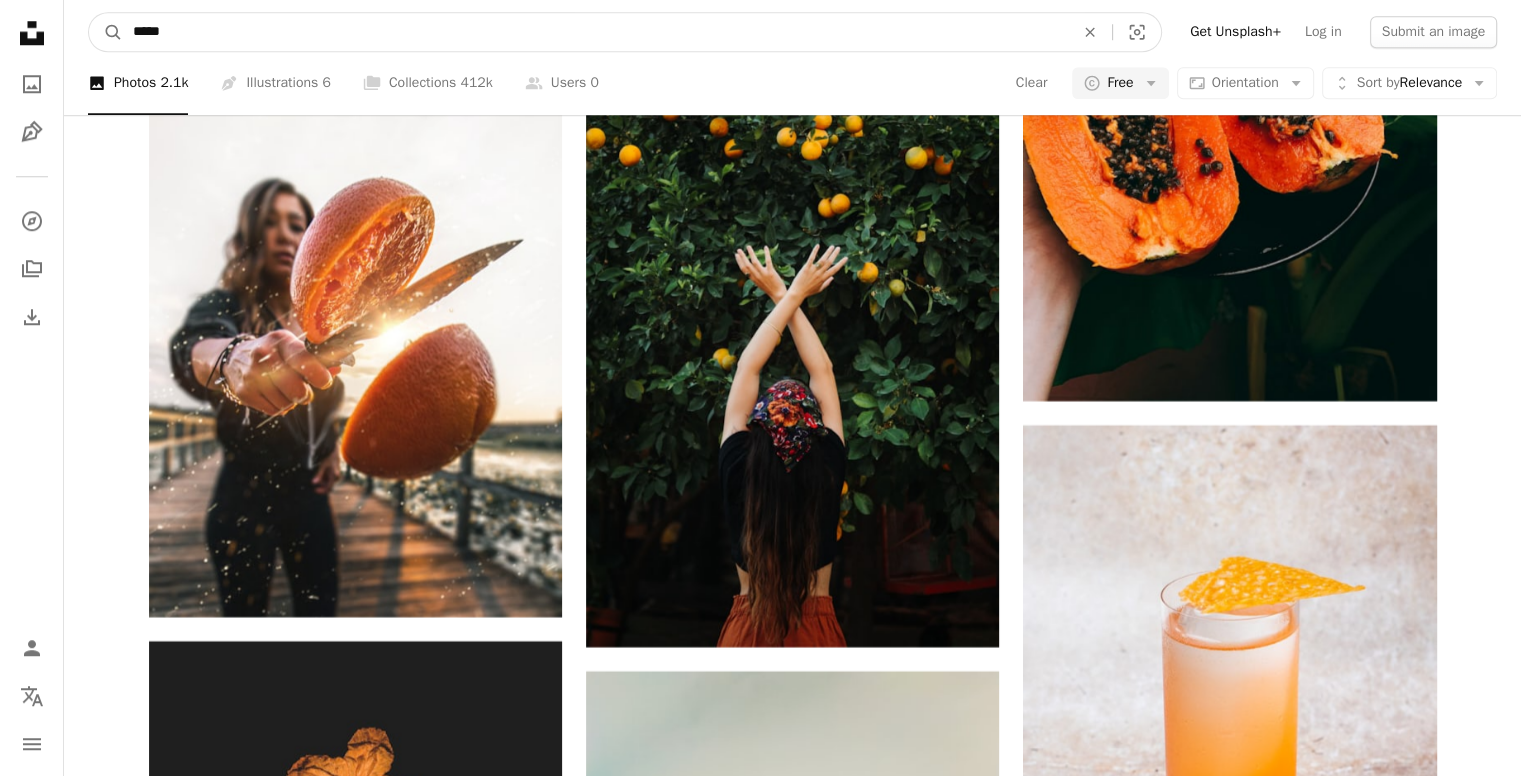 click on "*****" at bounding box center (595, 32) 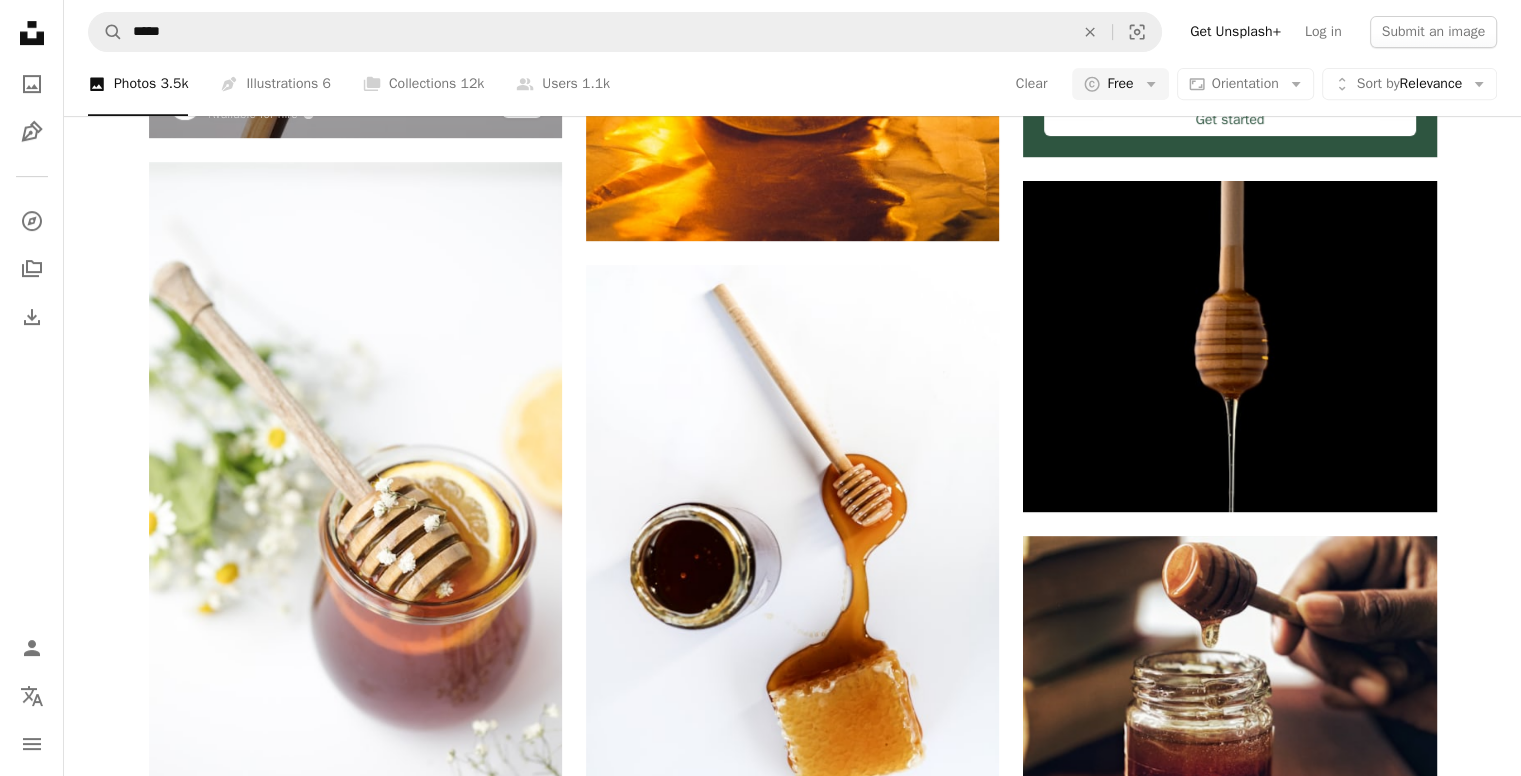 scroll, scrollTop: 333, scrollLeft: 0, axis: vertical 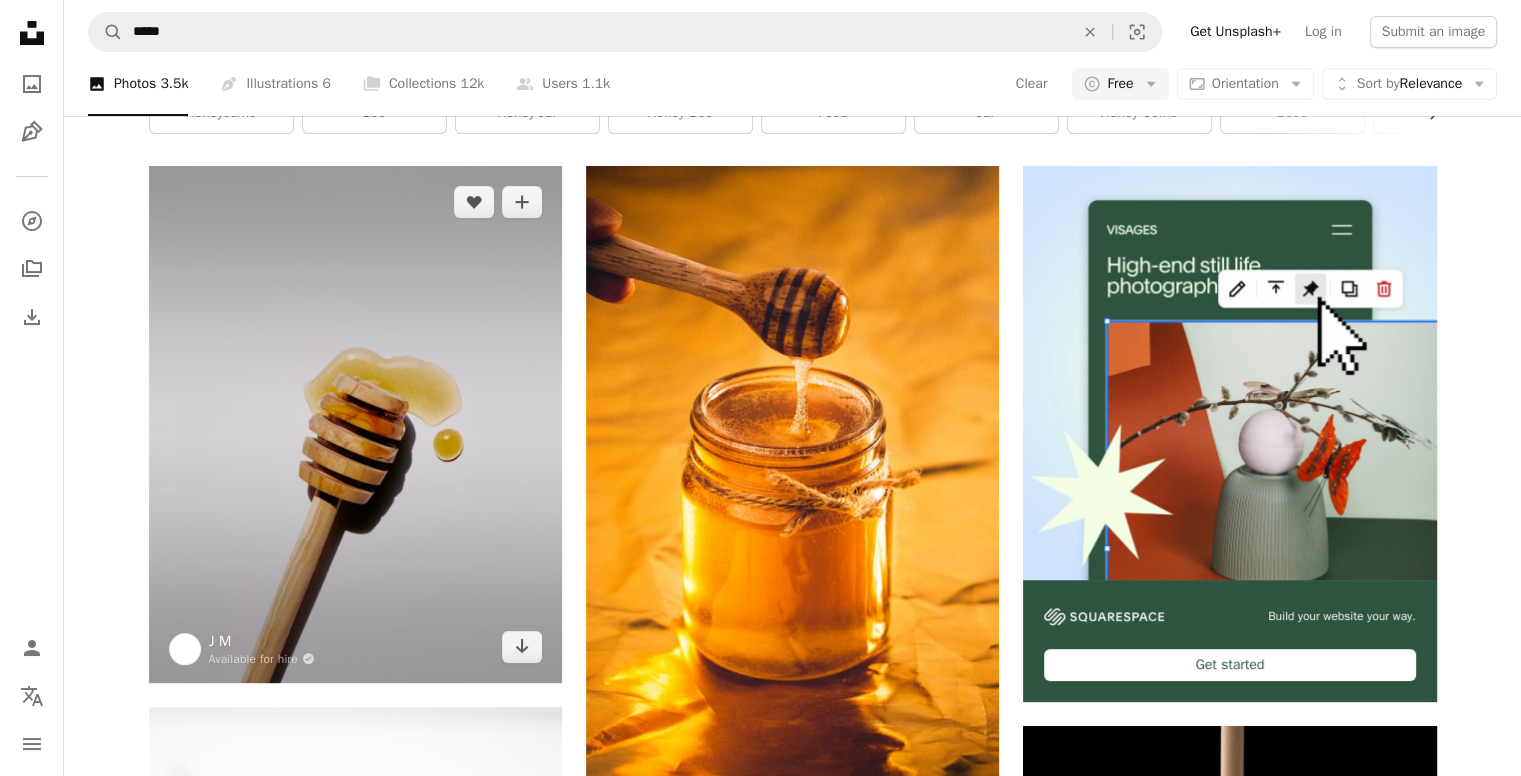 click on "J M" at bounding box center [262, 641] 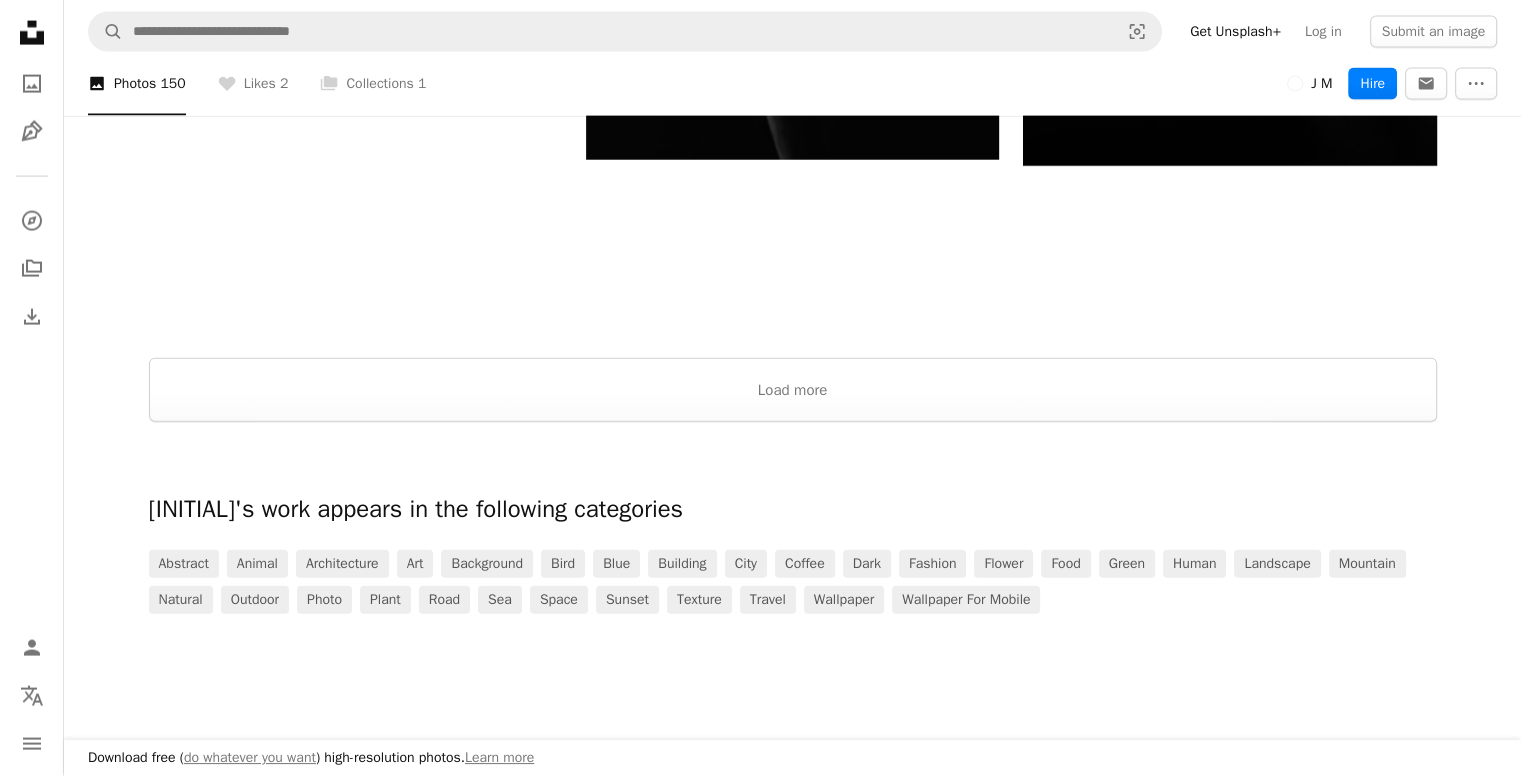 scroll, scrollTop: 4333, scrollLeft: 0, axis: vertical 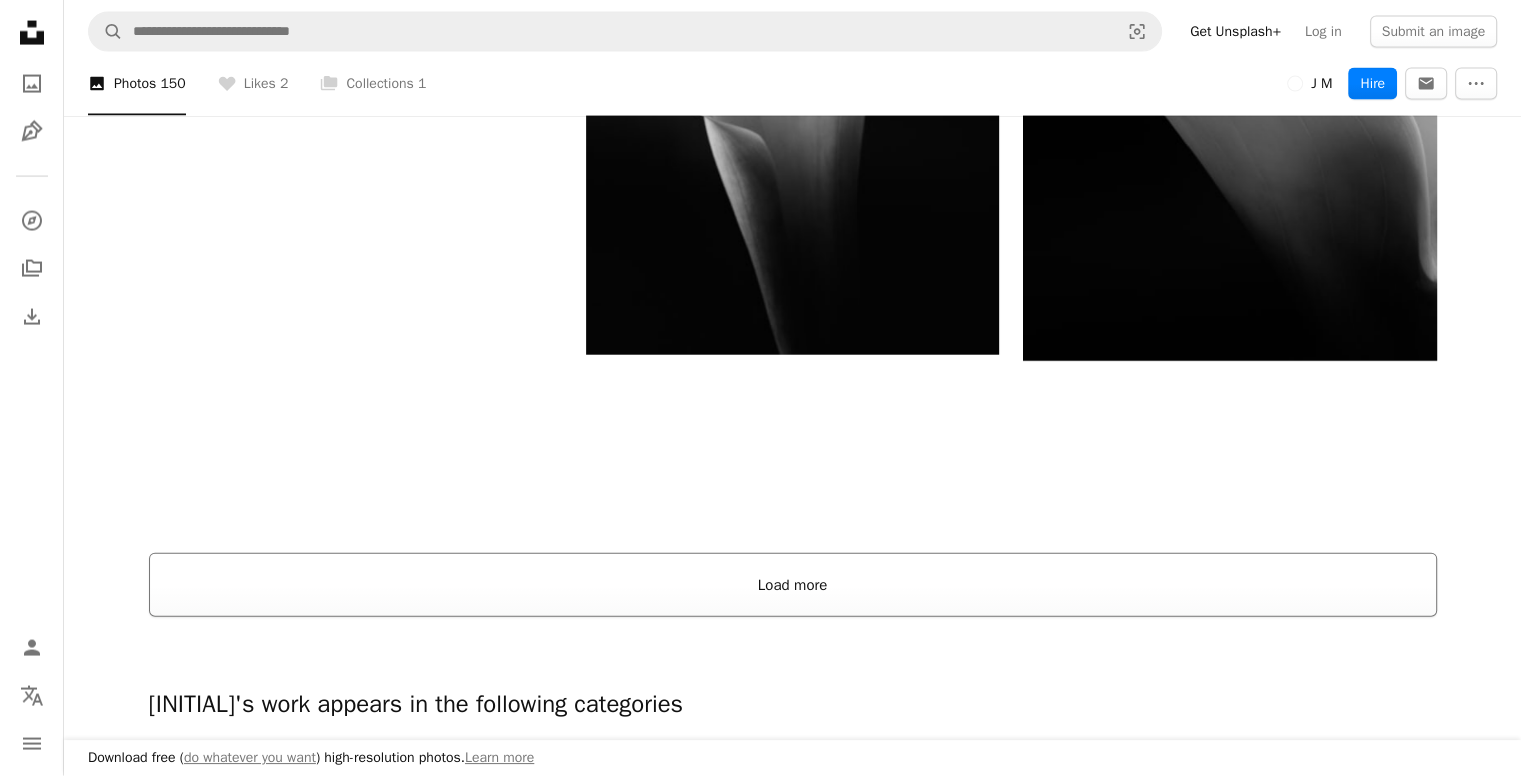 click on "Load more" at bounding box center (793, 585) 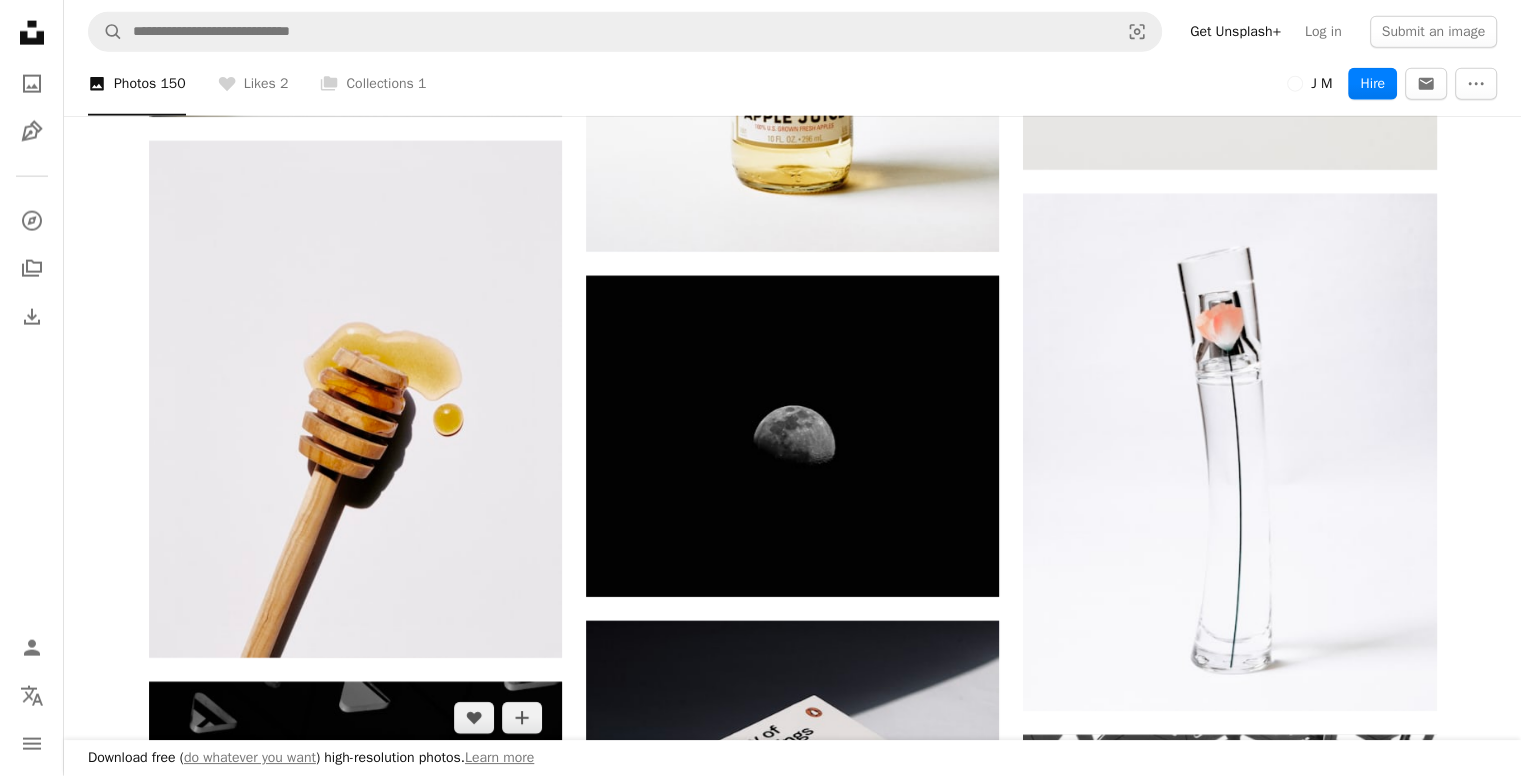 scroll, scrollTop: 12333, scrollLeft: 0, axis: vertical 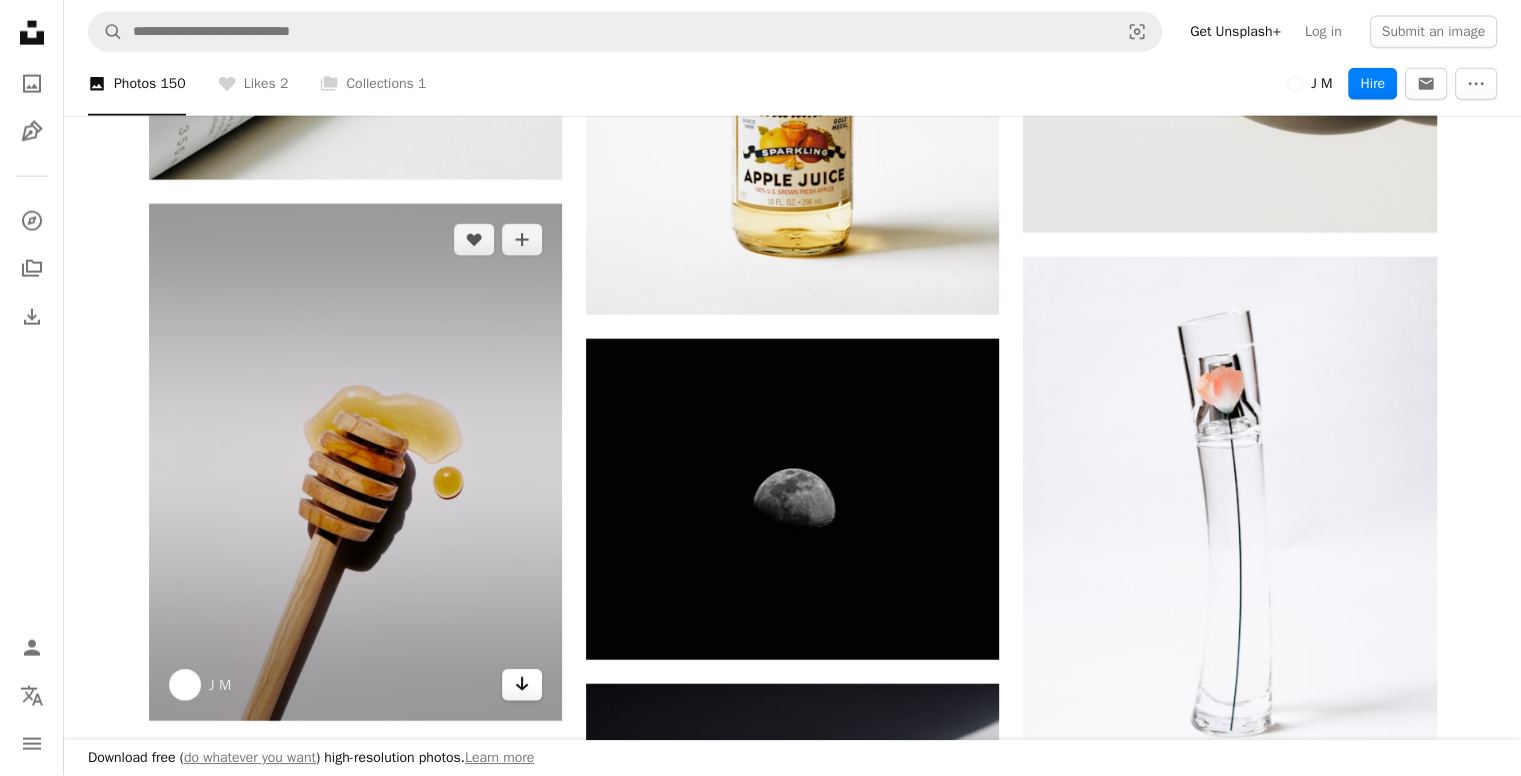 click on "Arrow pointing down" 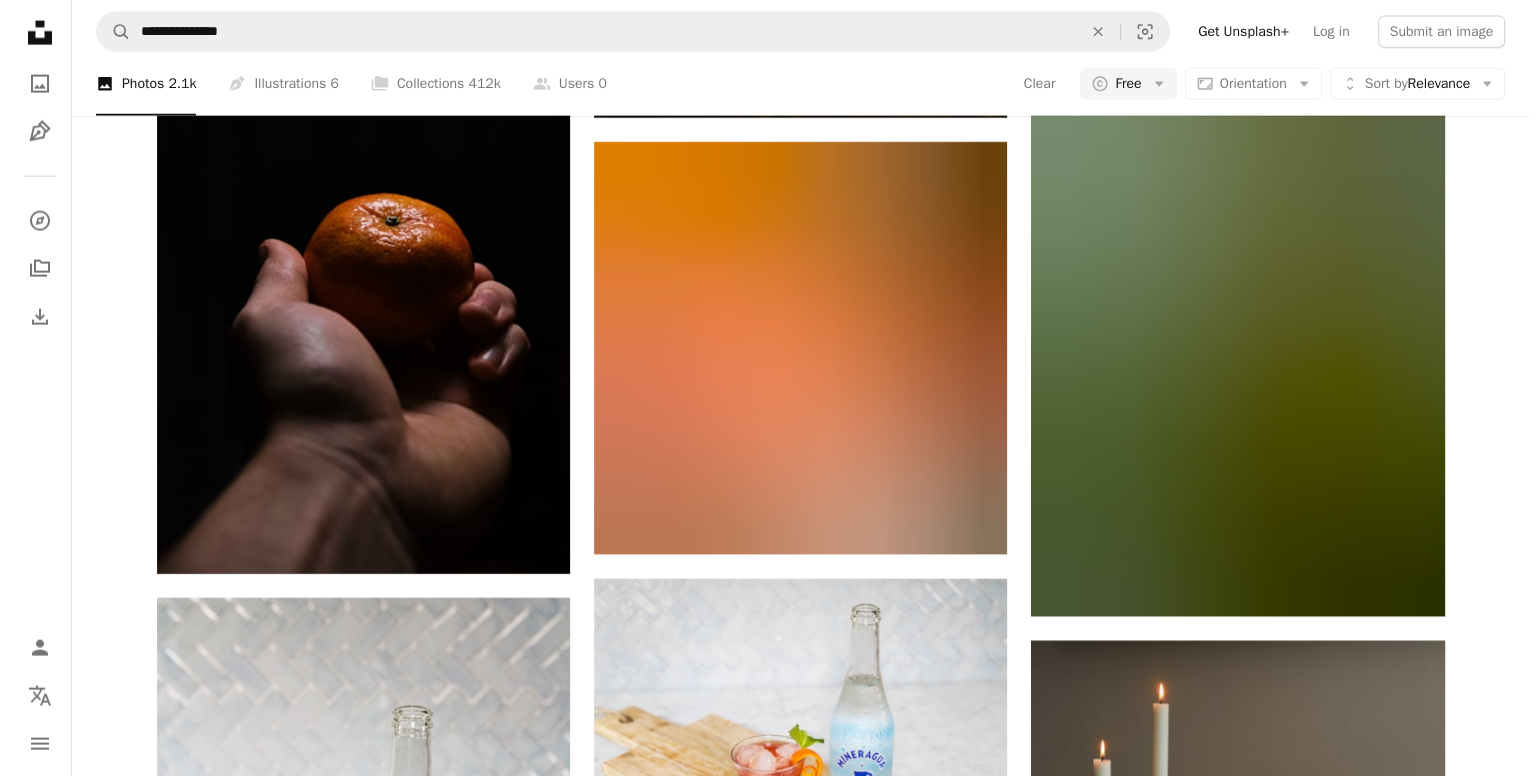 scroll, scrollTop: 47833, scrollLeft: 0, axis: vertical 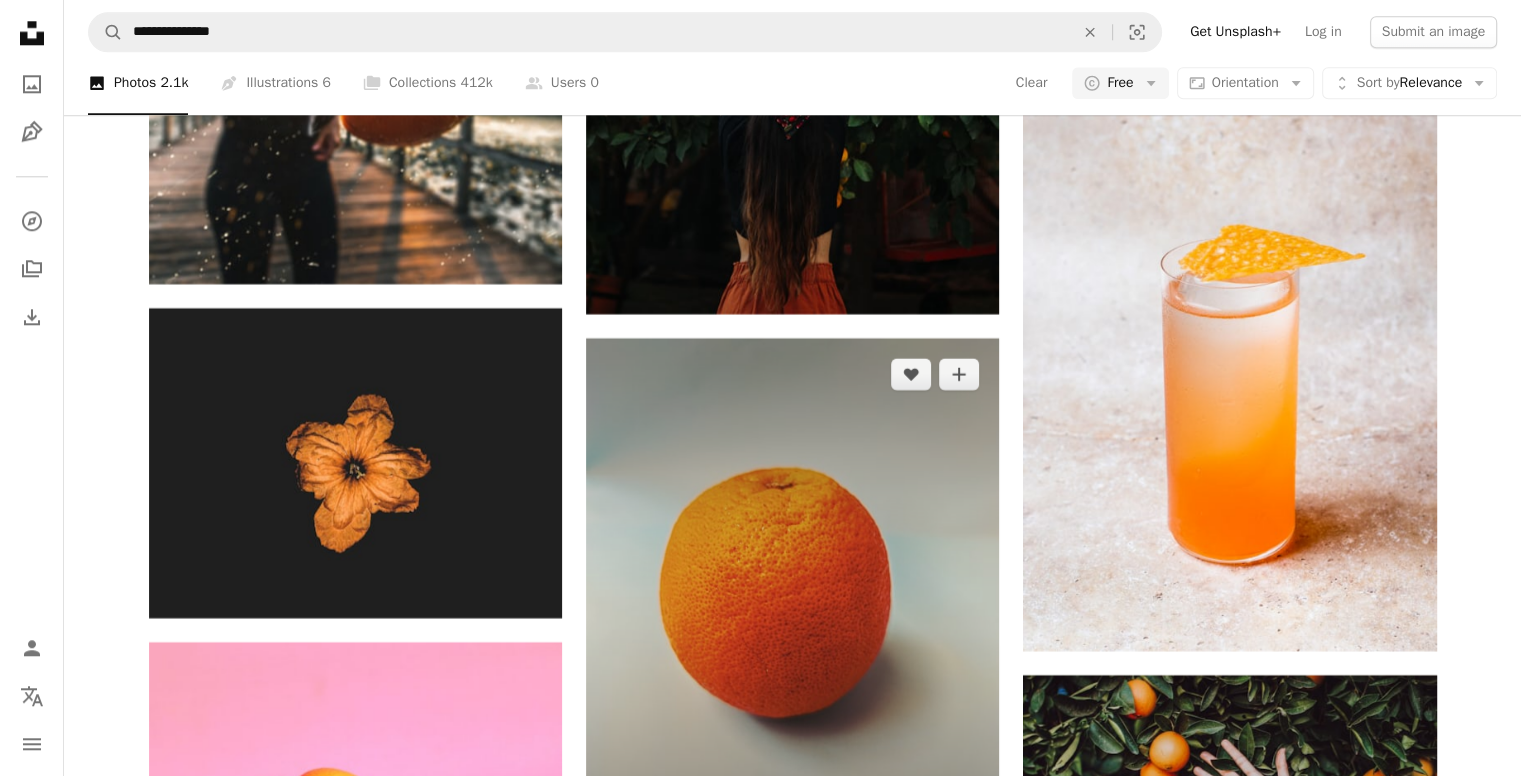 click at bounding box center (792, 613) 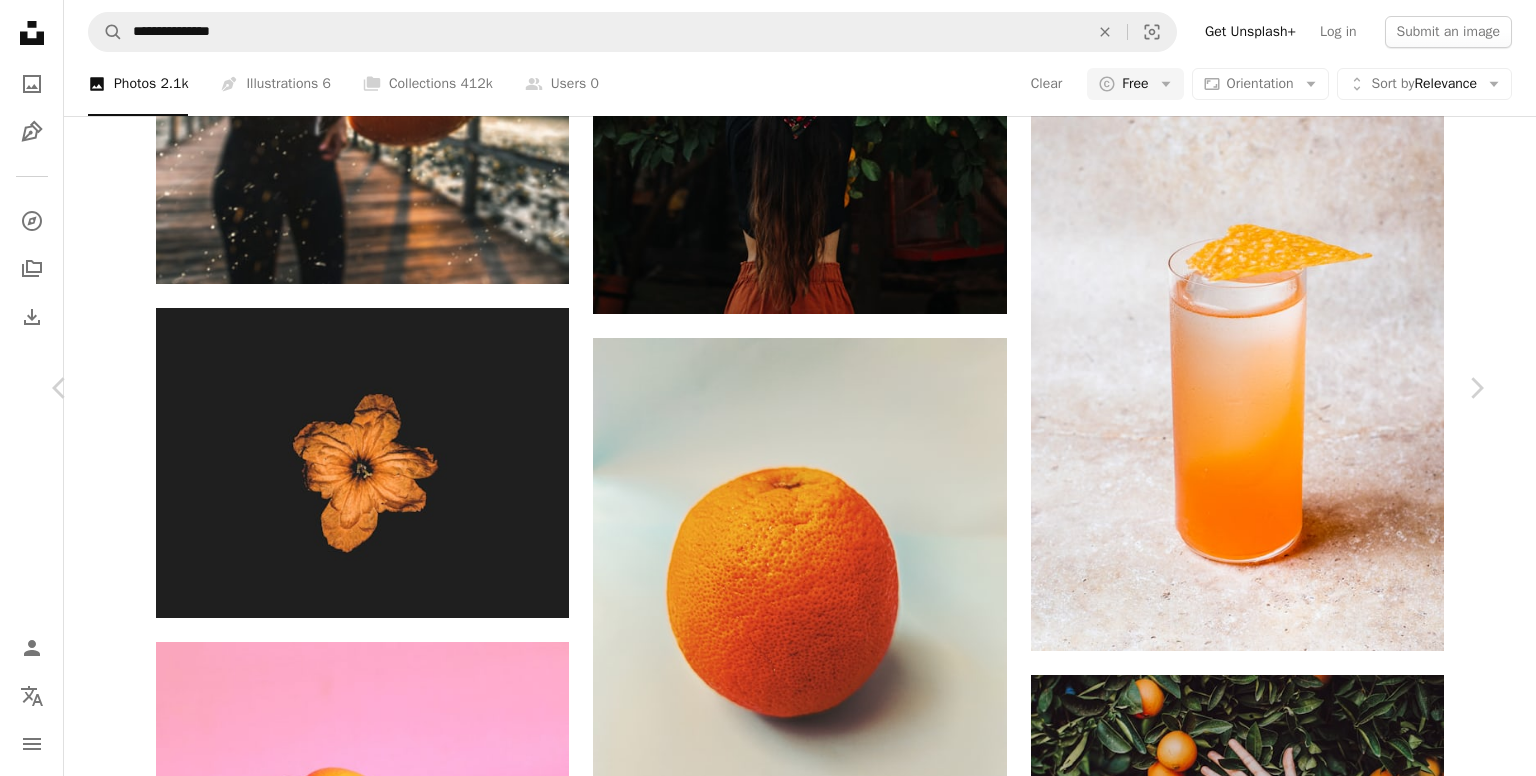 click at bounding box center (760, 4509) 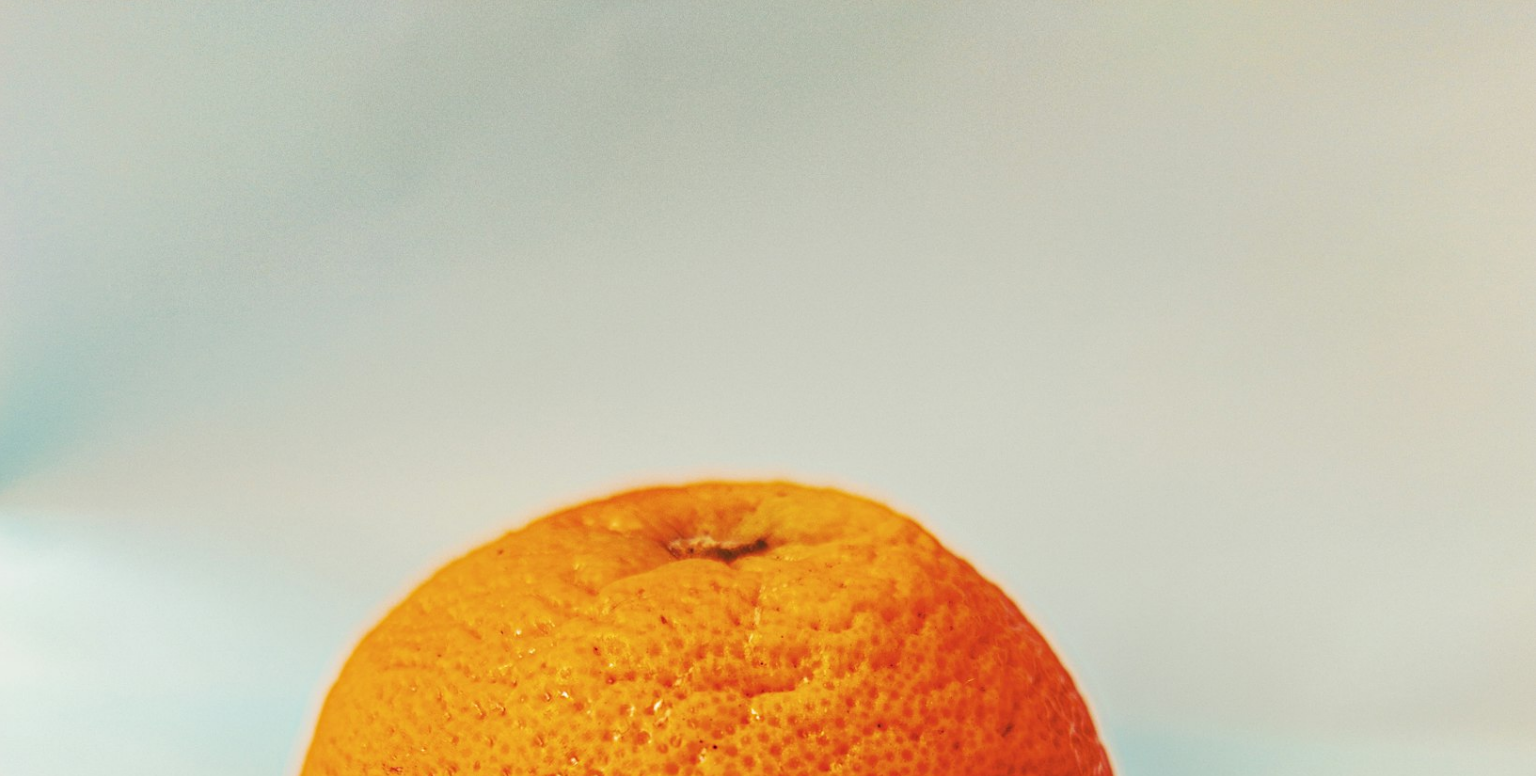 scroll, scrollTop: 618, scrollLeft: 0, axis: vertical 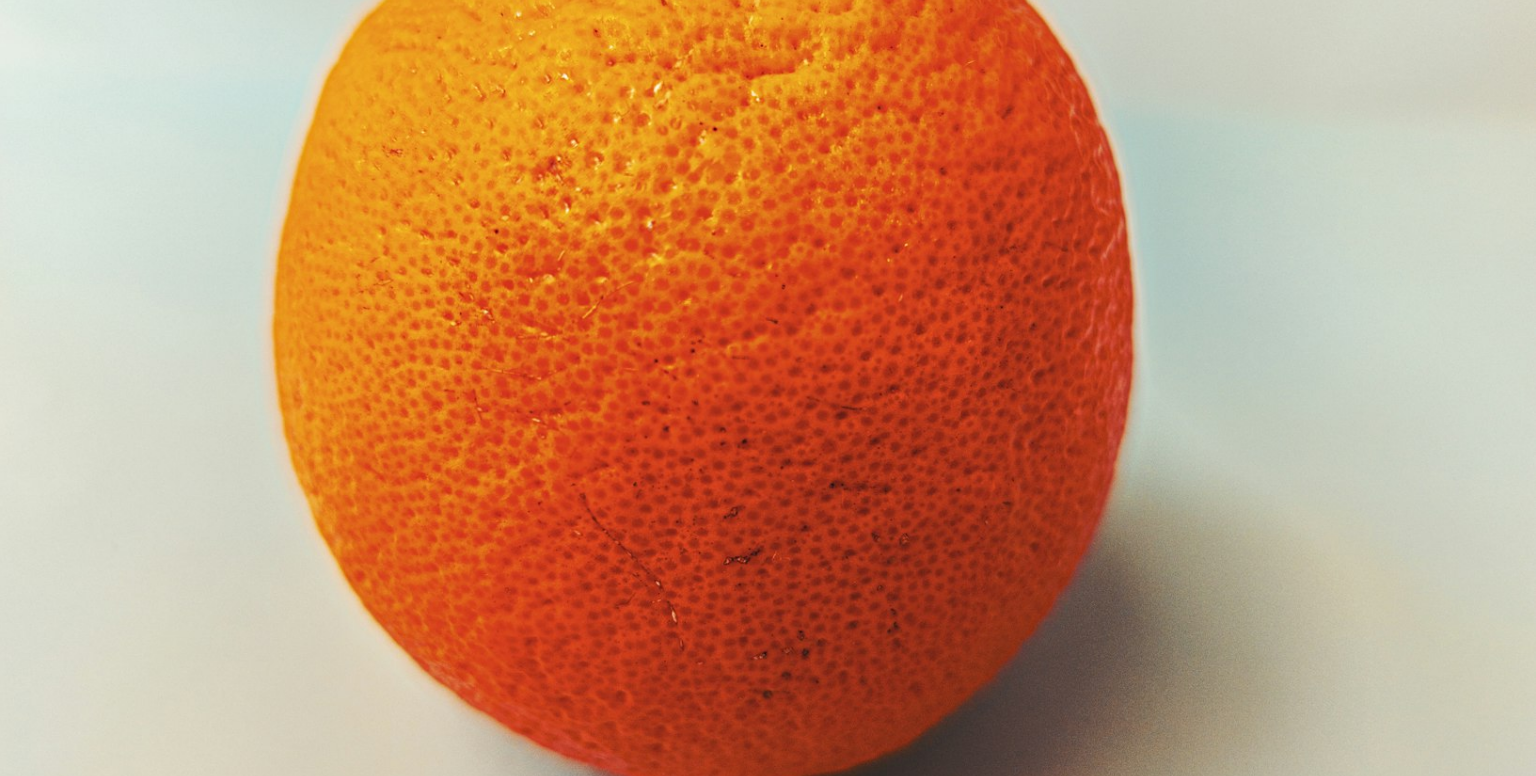 click at bounding box center (768, 407) 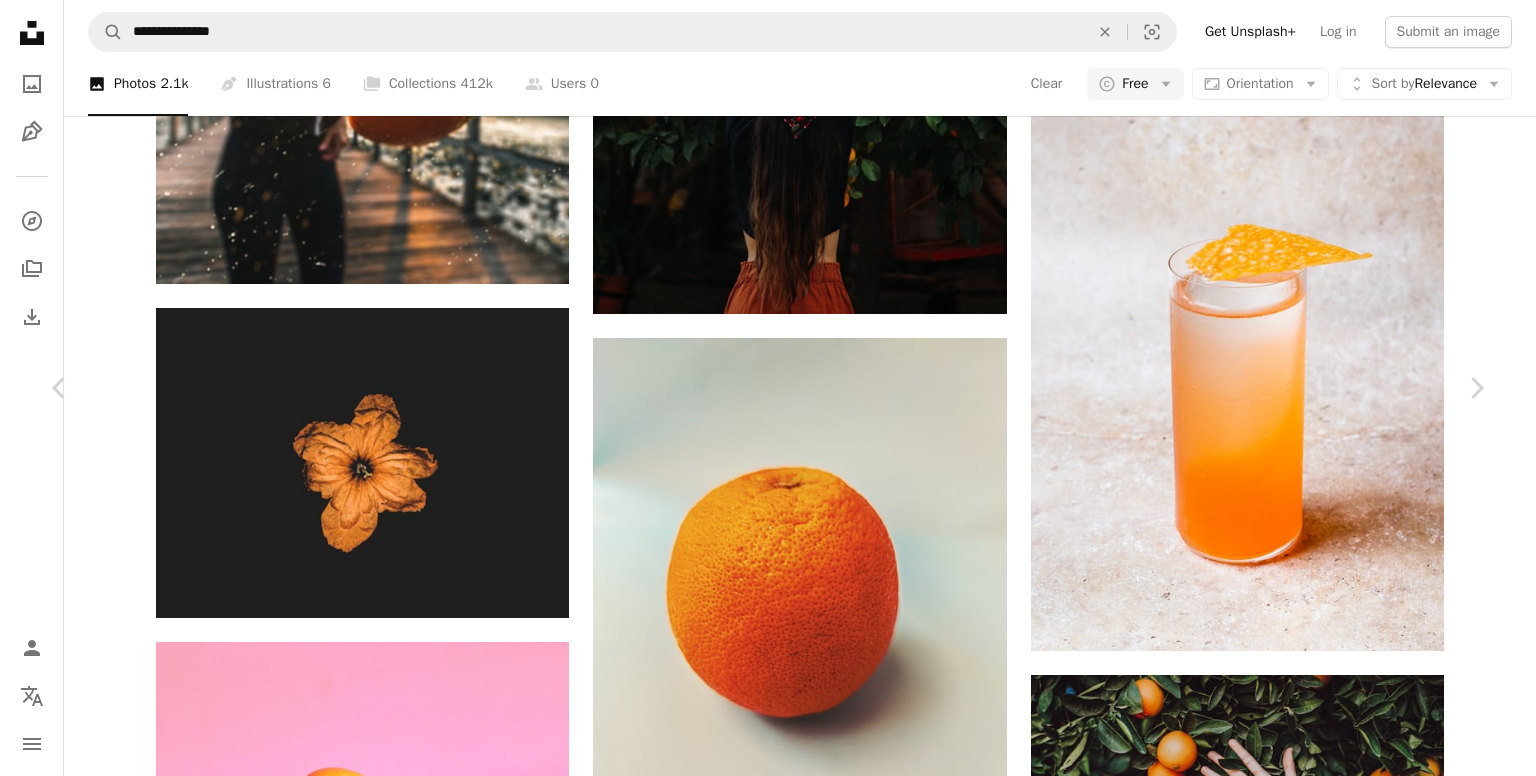 click at bounding box center [760, 4509] 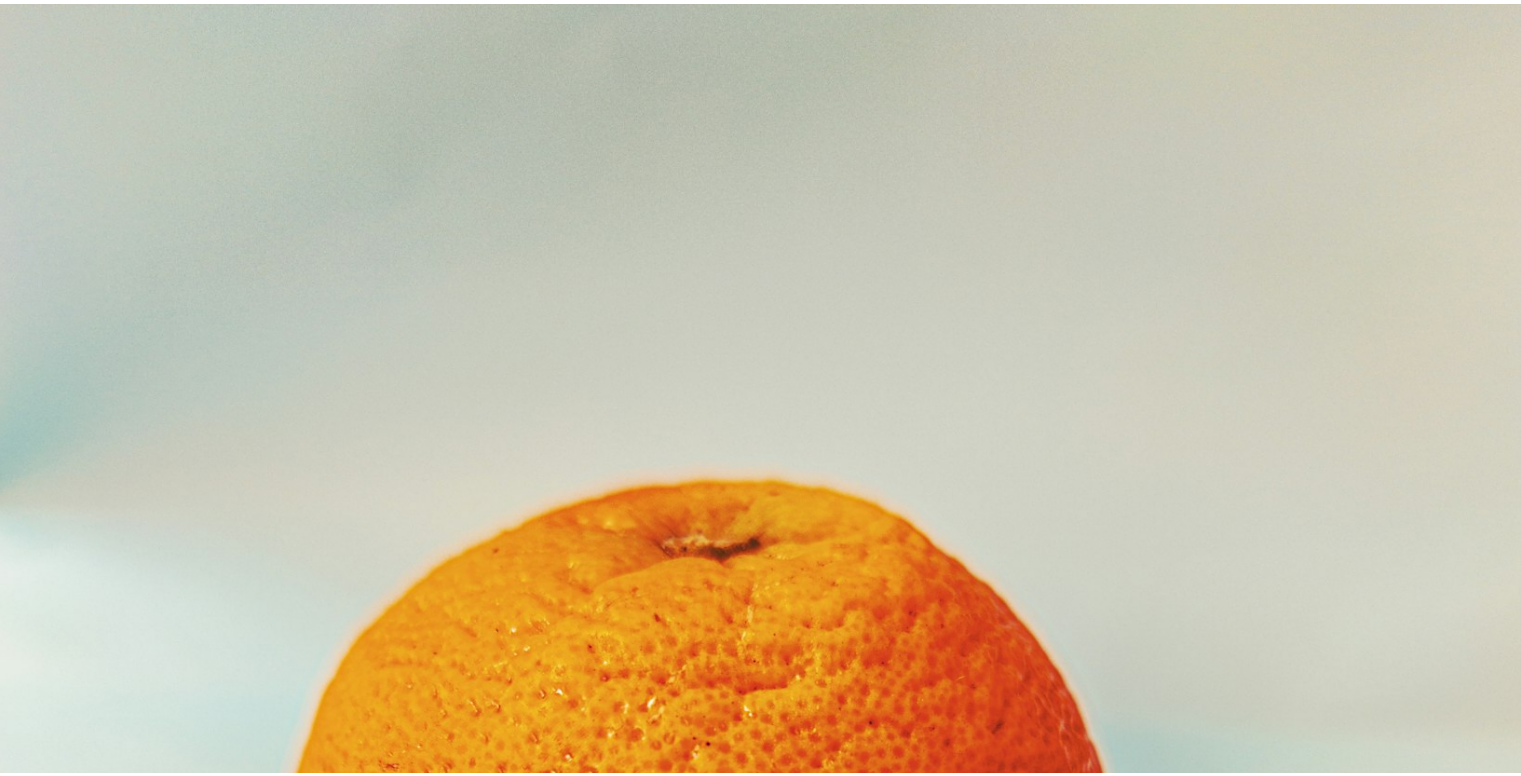 scroll, scrollTop: 618, scrollLeft: 0, axis: vertical 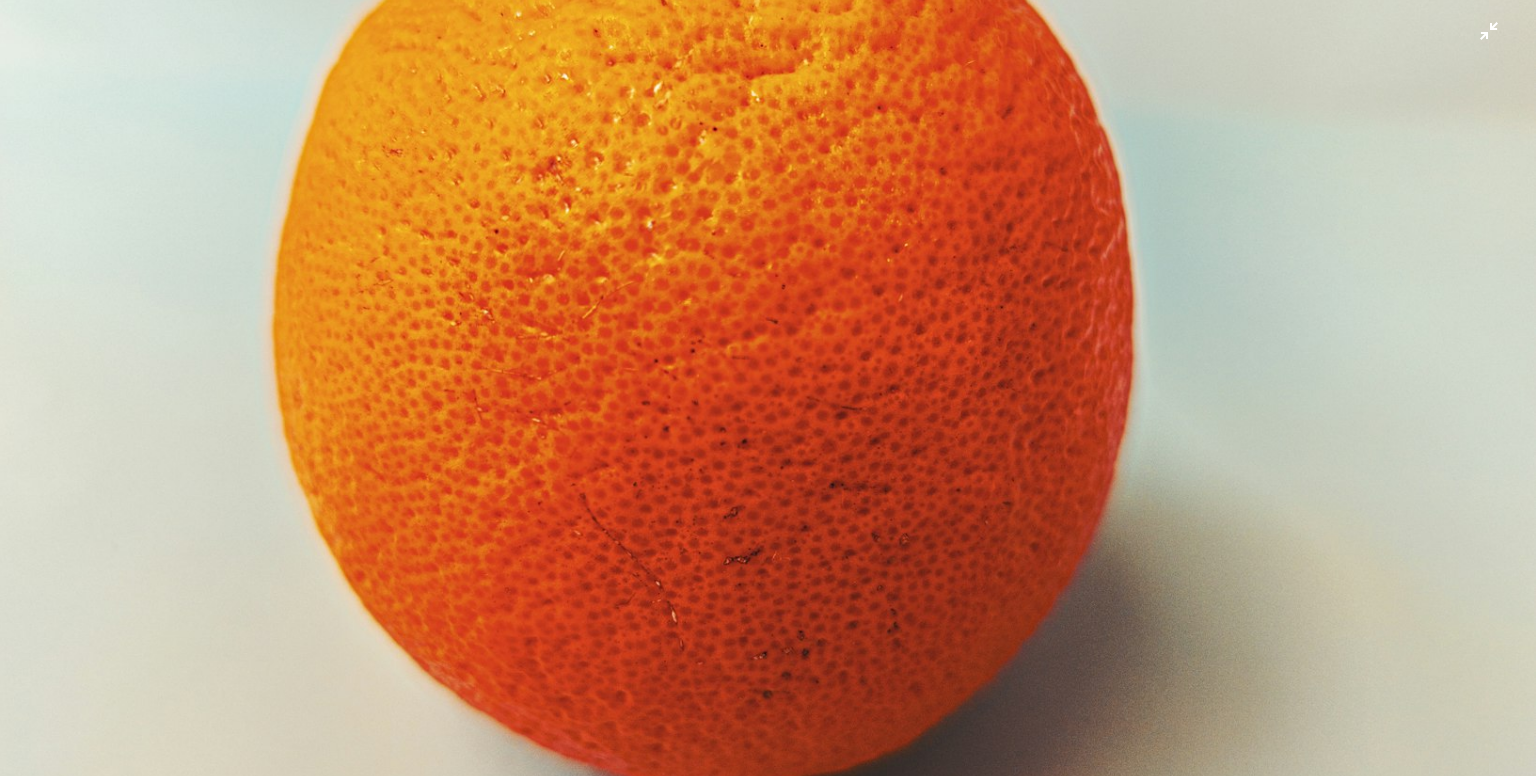 click at bounding box center [768, 407] 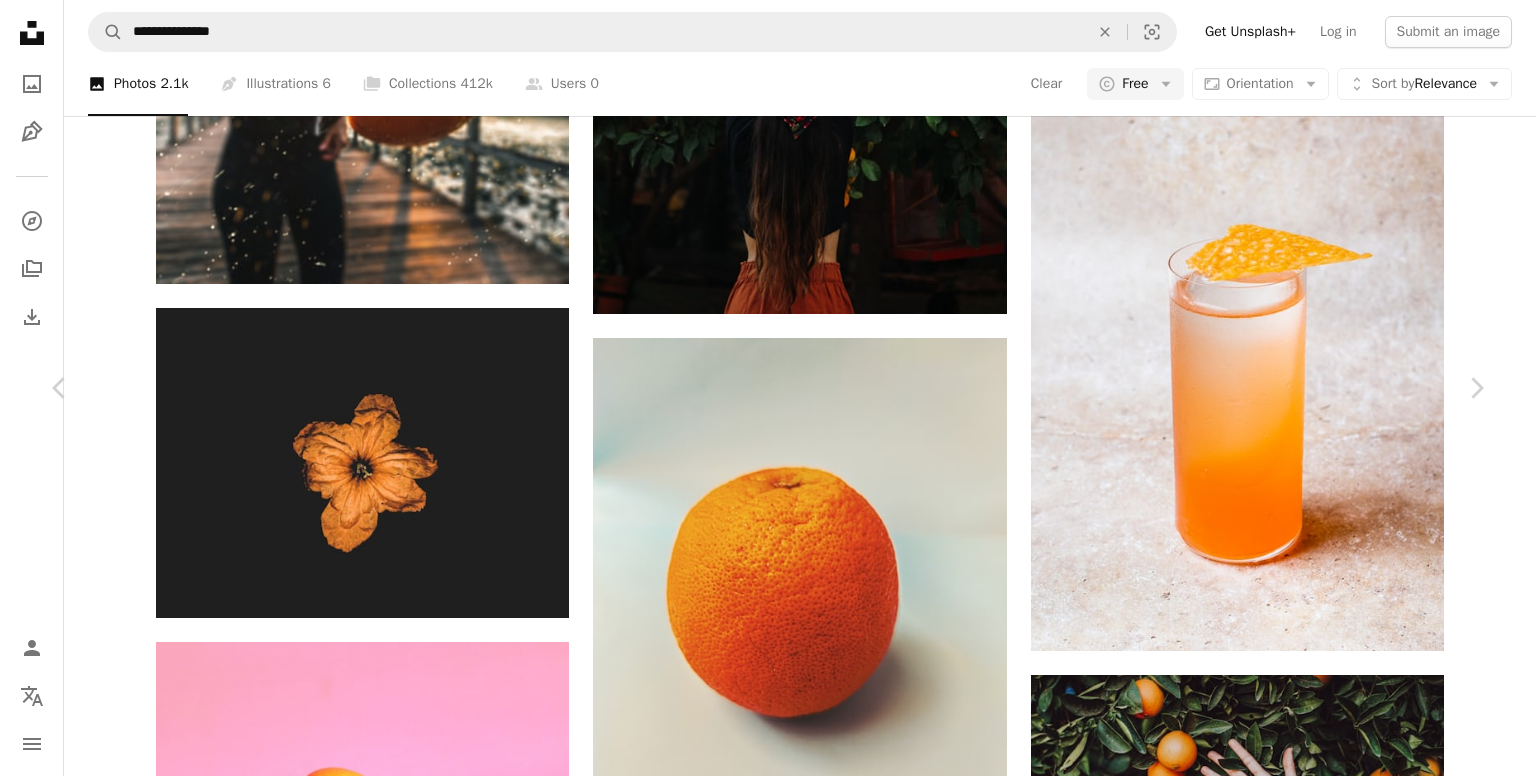click on "An X shape" at bounding box center [20, 20] 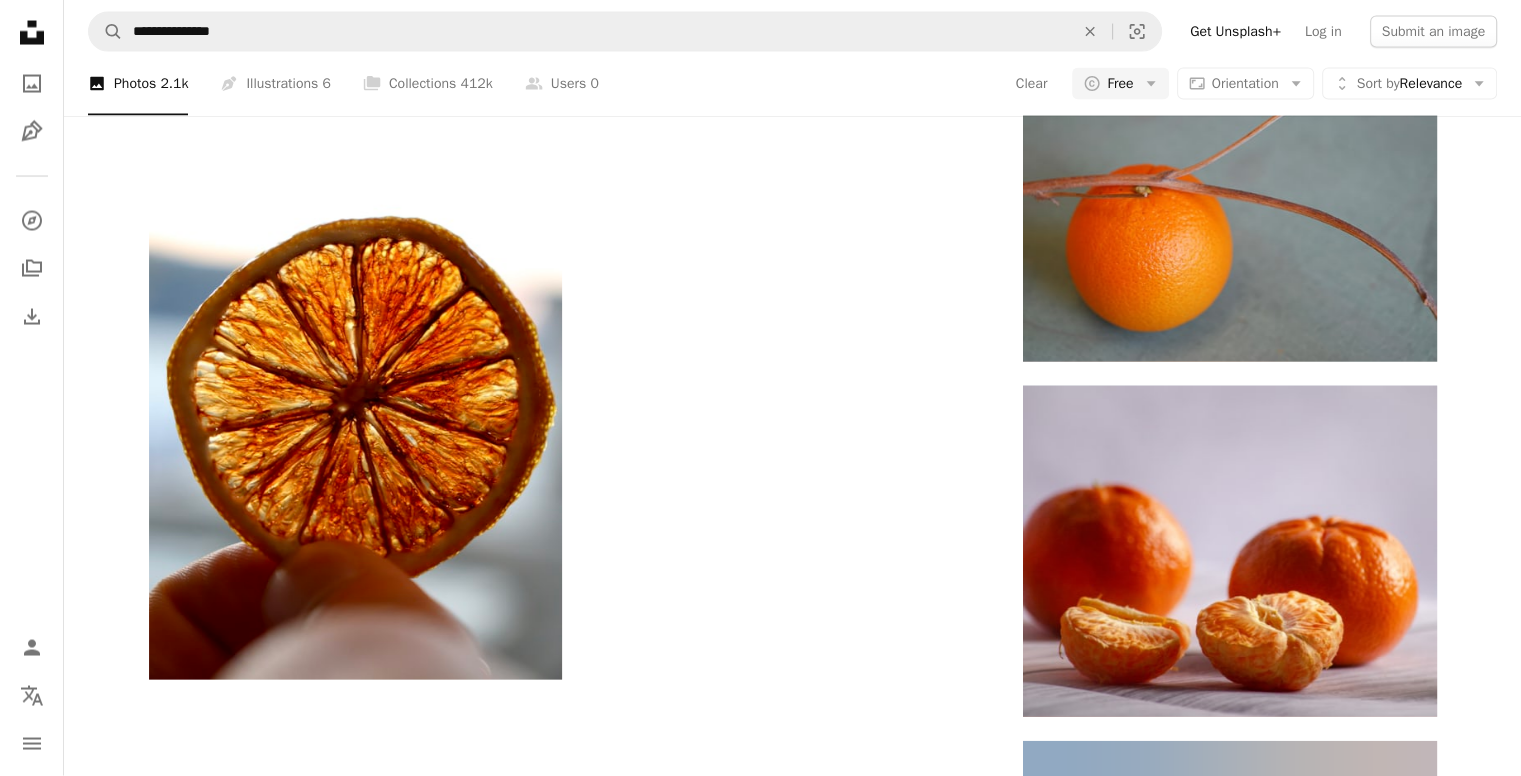 scroll, scrollTop: 49667, scrollLeft: 0, axis: vertical 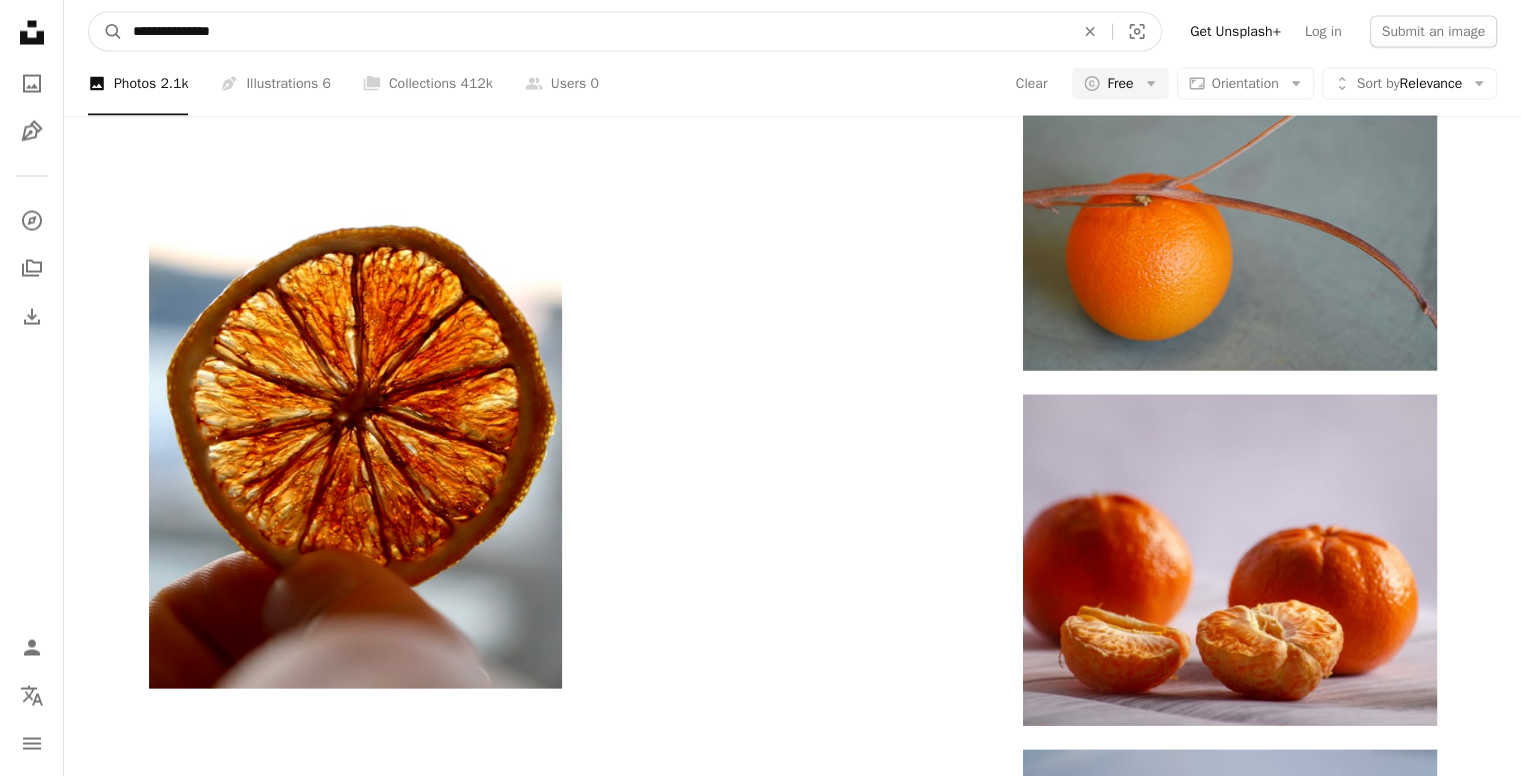 drag, startPoint x: 327, startPoint y: 46, endPoint x: 0, endPoint y: 43, distance: 327.01376 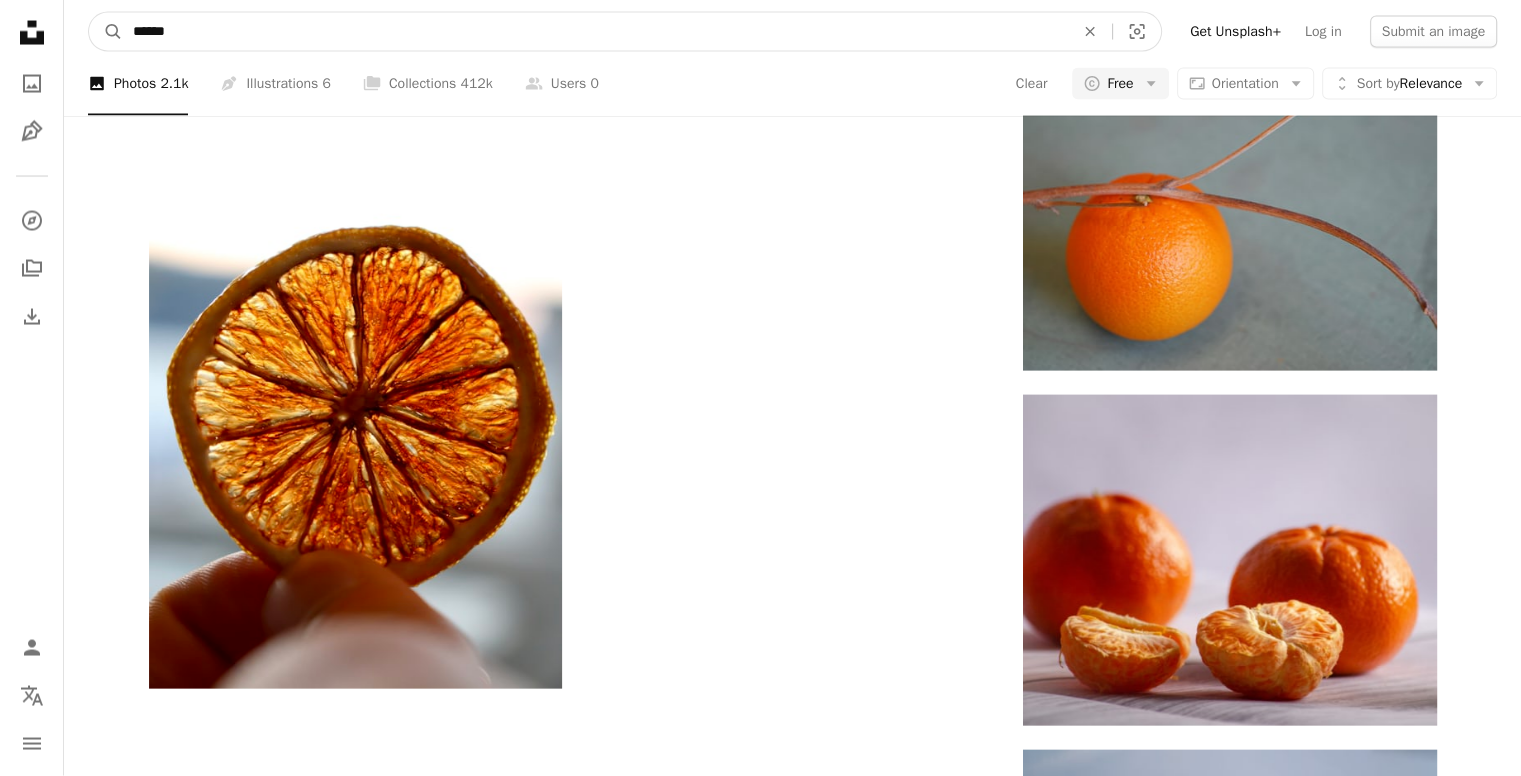 drag, startPoint x: 232, startPoint y: 39, endPoint x: 166, endPoint y: 33, distance: 66.27216 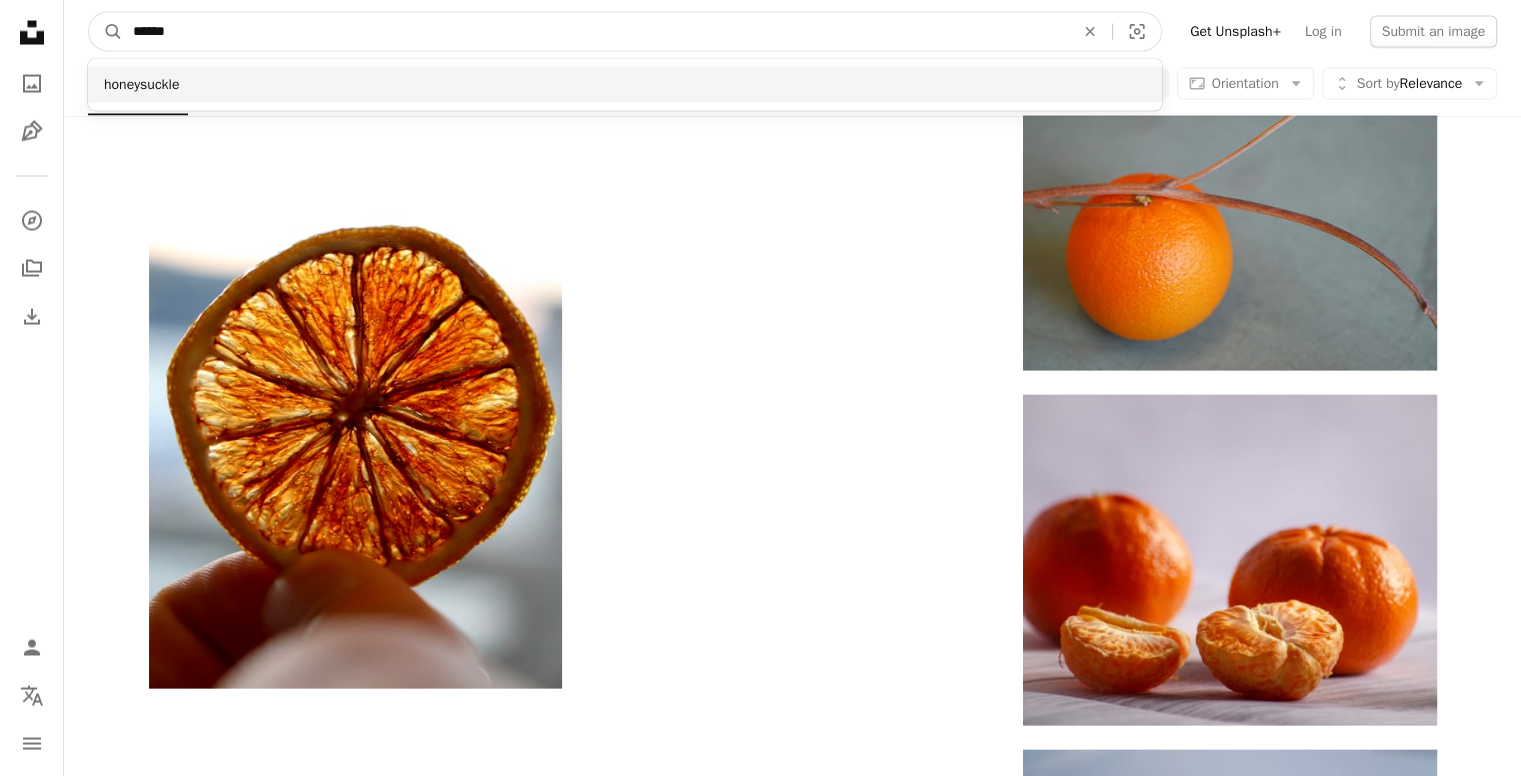 type on "******" 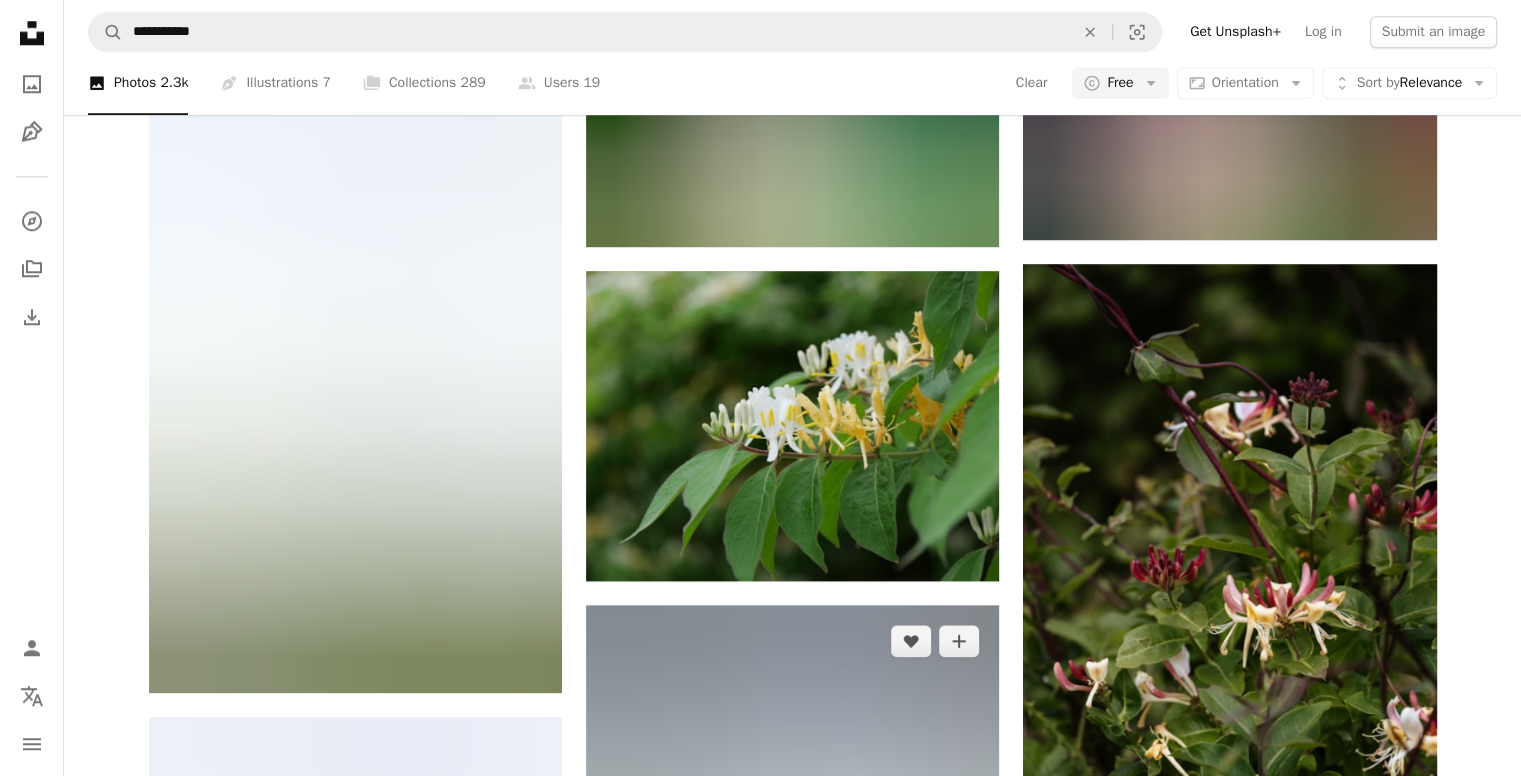 scroll, scrollTop: 2333, scrollLeft: 0, axis: vertical 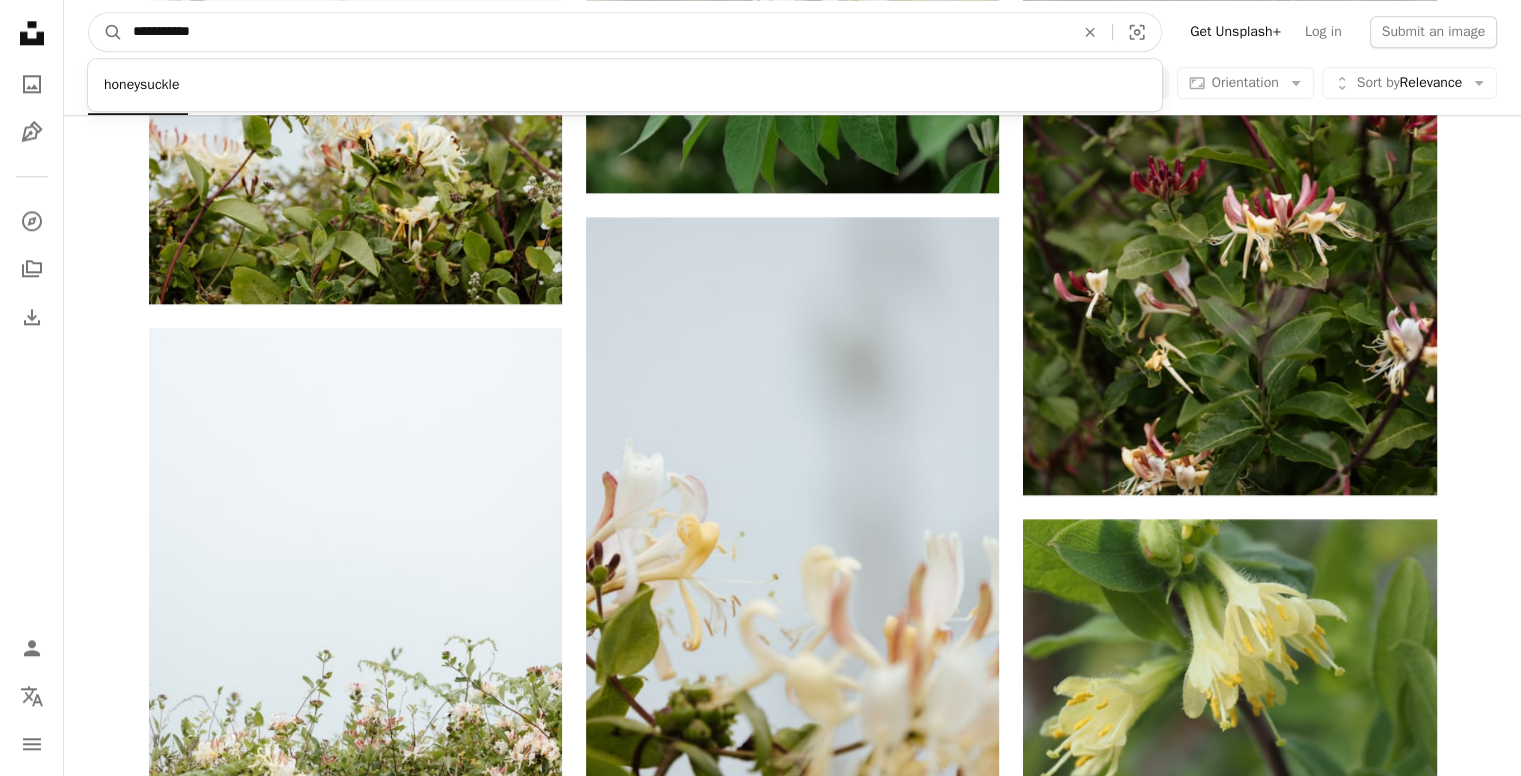 drag, startPoint x: 241, startPoint y: 33, endPoint x: 173, endPoint y: 33, distance: 68 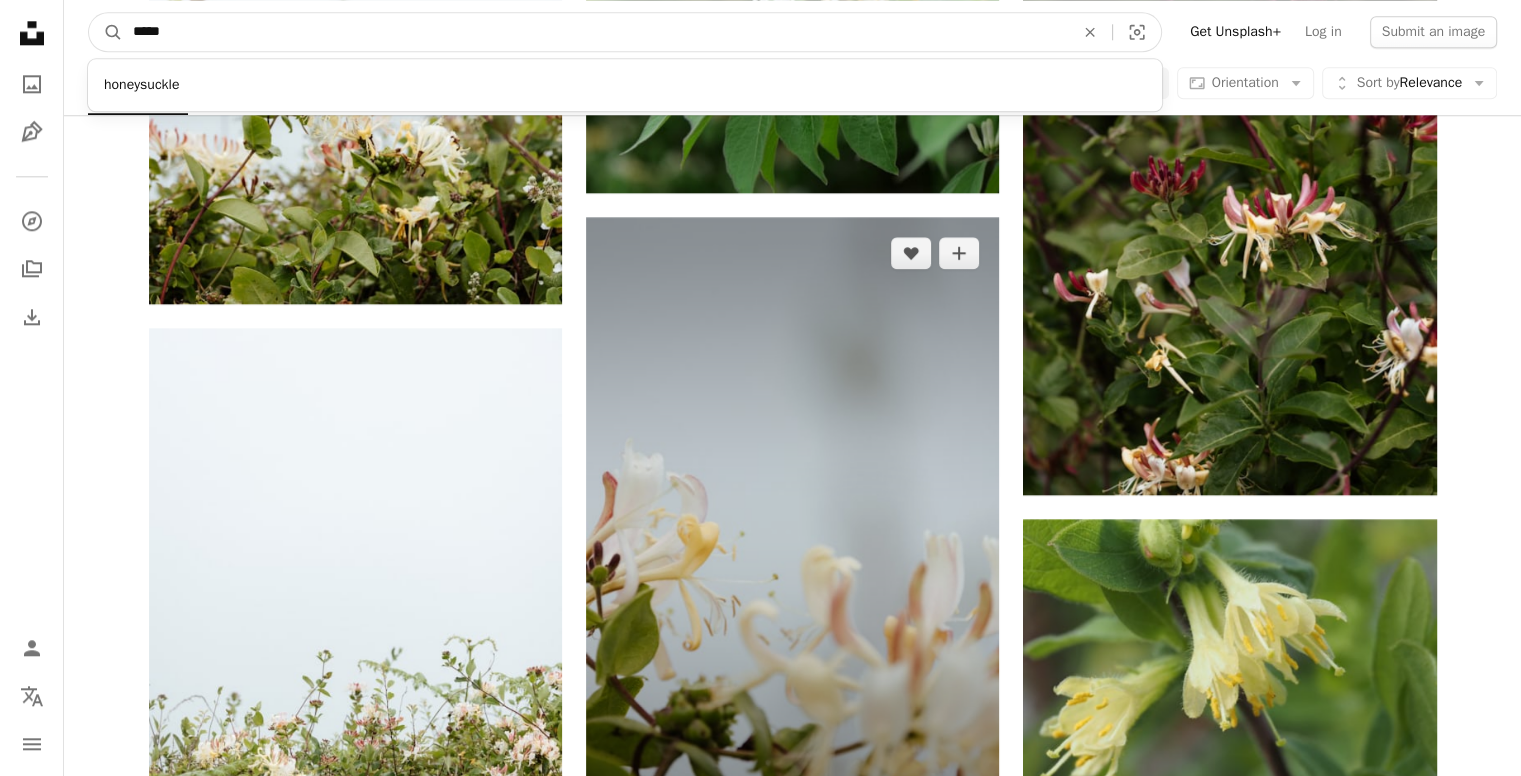 type on "*****" 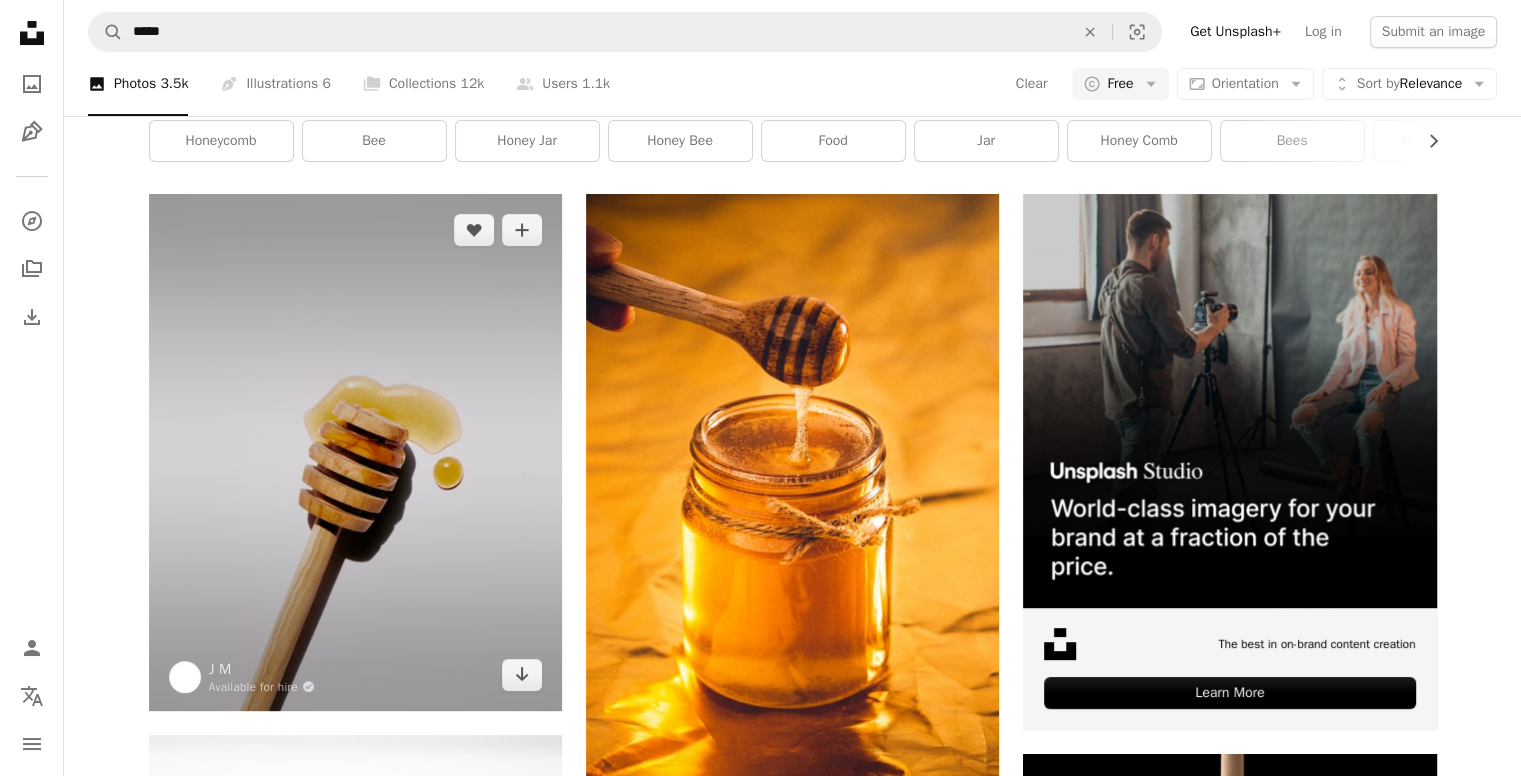 scroll, scrollTop: 0, scrollLeft: 0, axis: both 